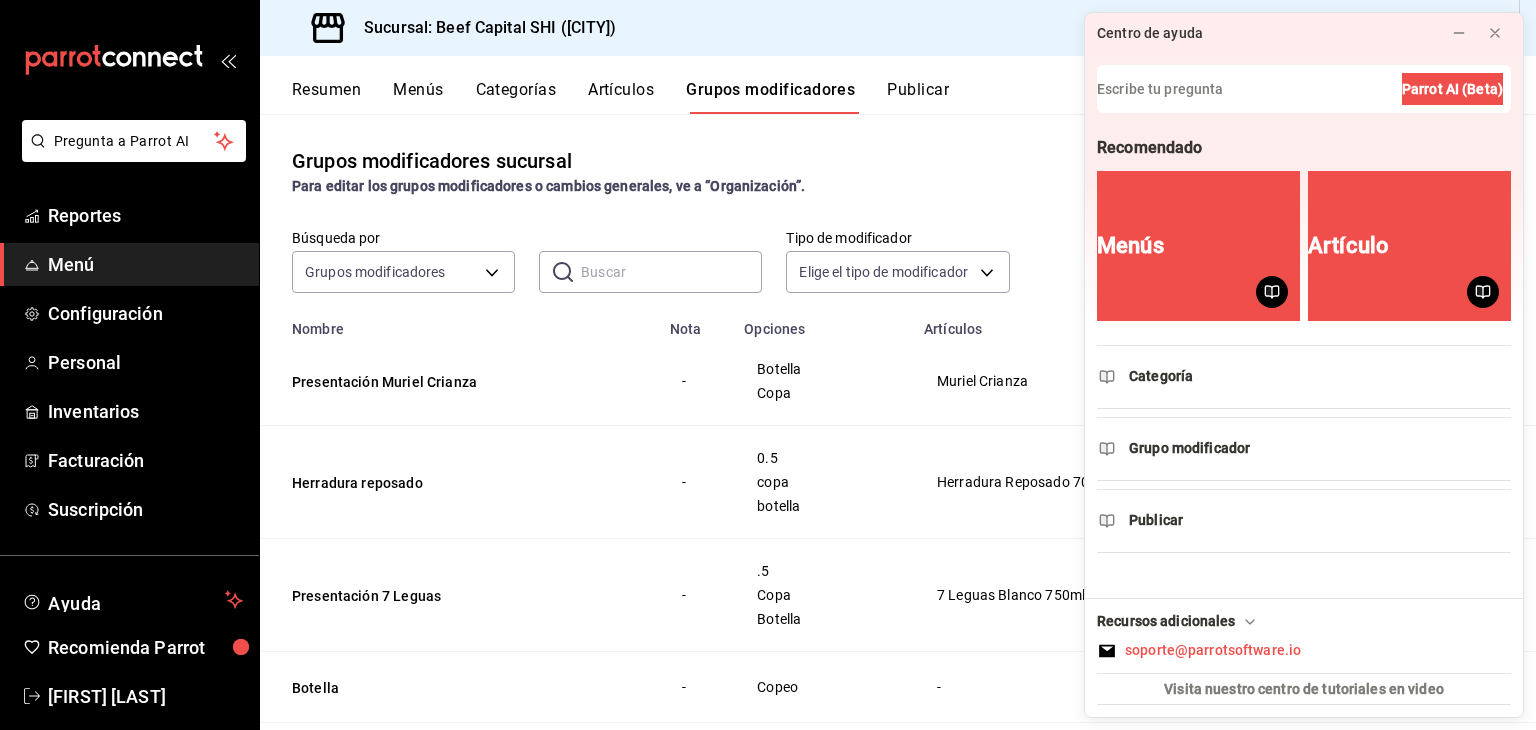 scroll, scrollTop: 0, scrollLeft: 0, axis: both 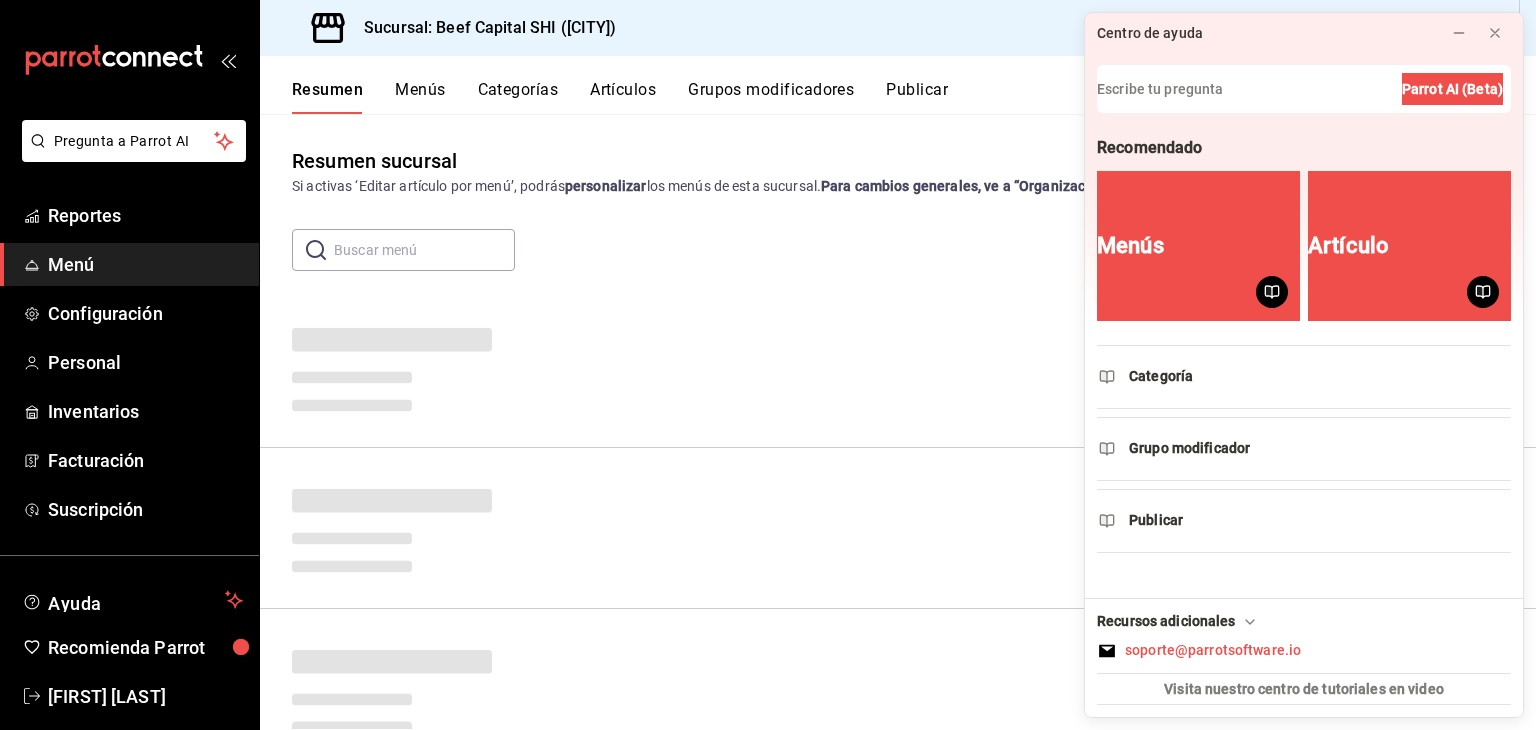 click on "Resumen" at bounding box center [327, 97] 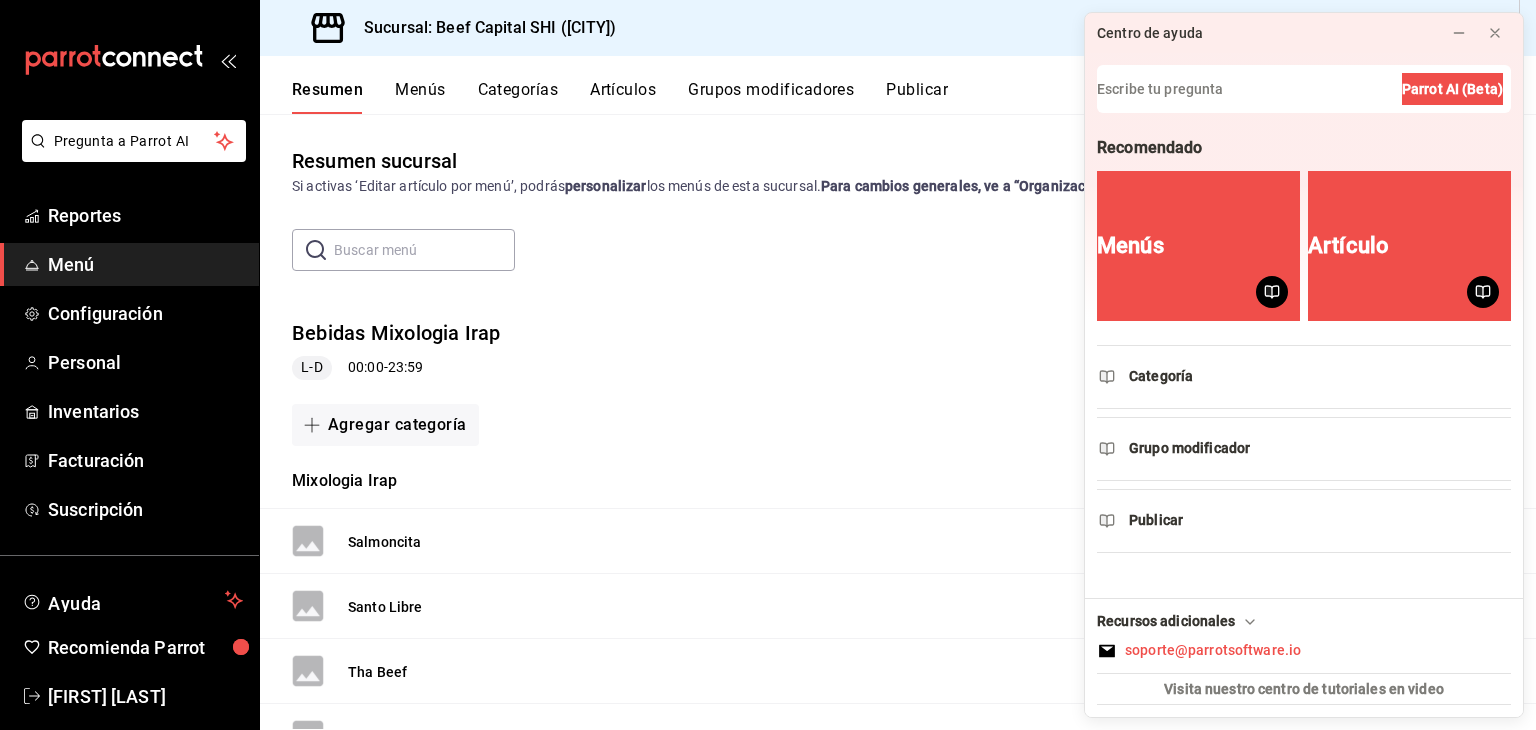 click on "Resumen" at bounding box center [327, 97] 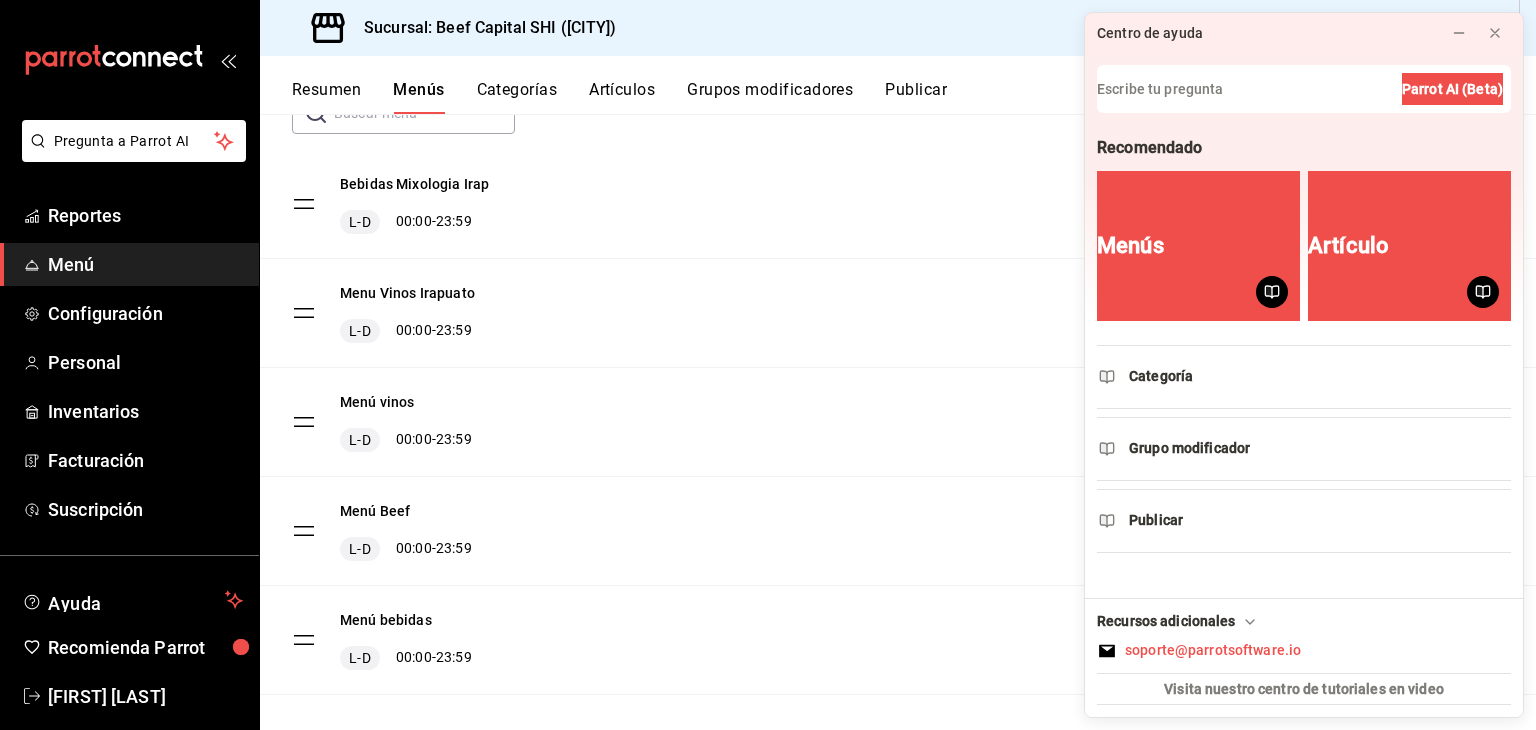 scroll, scrollTop: 158, scrollLeft: 0, axis: vertical 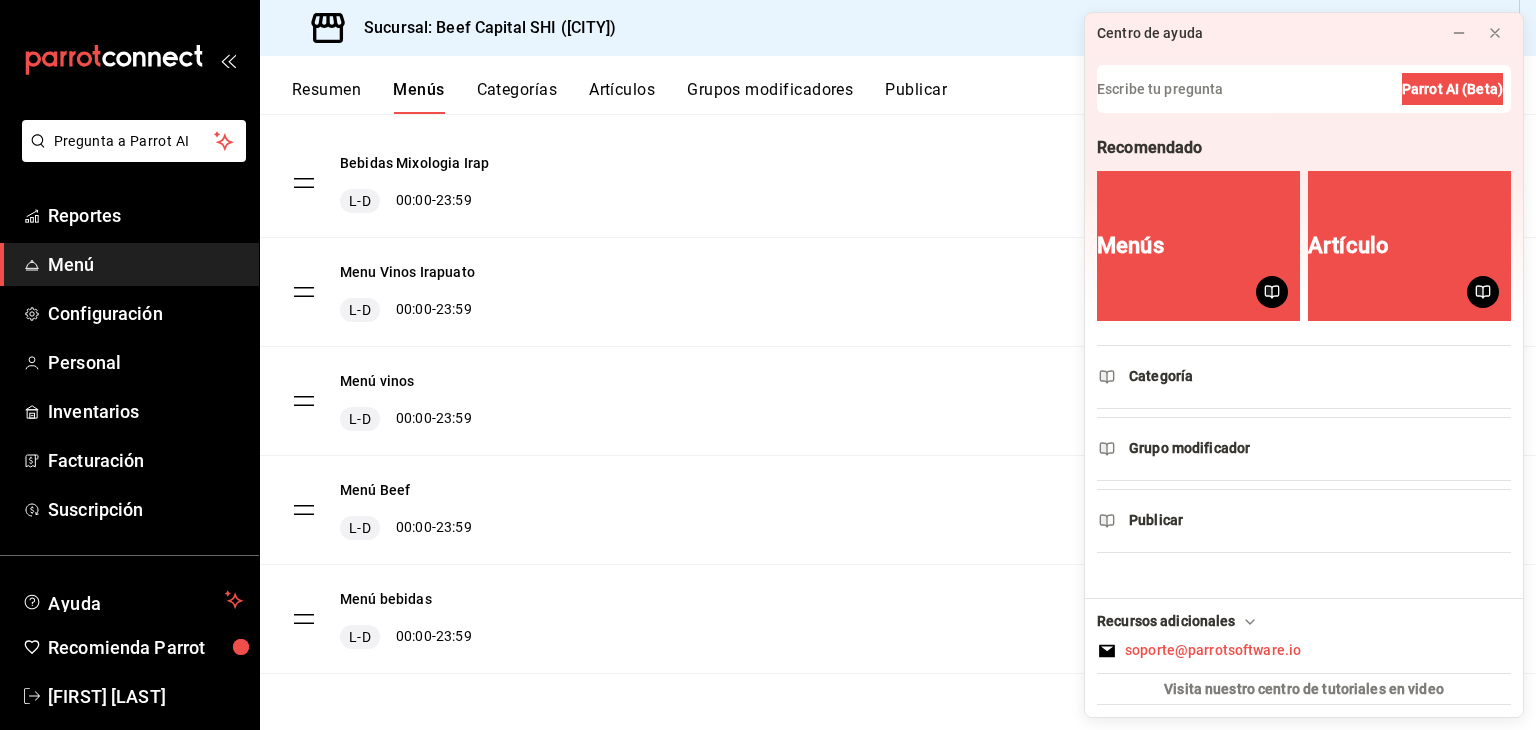 click on "Menú vinos L-D 00:00  -  23:59" at bounding box center [898, 401] 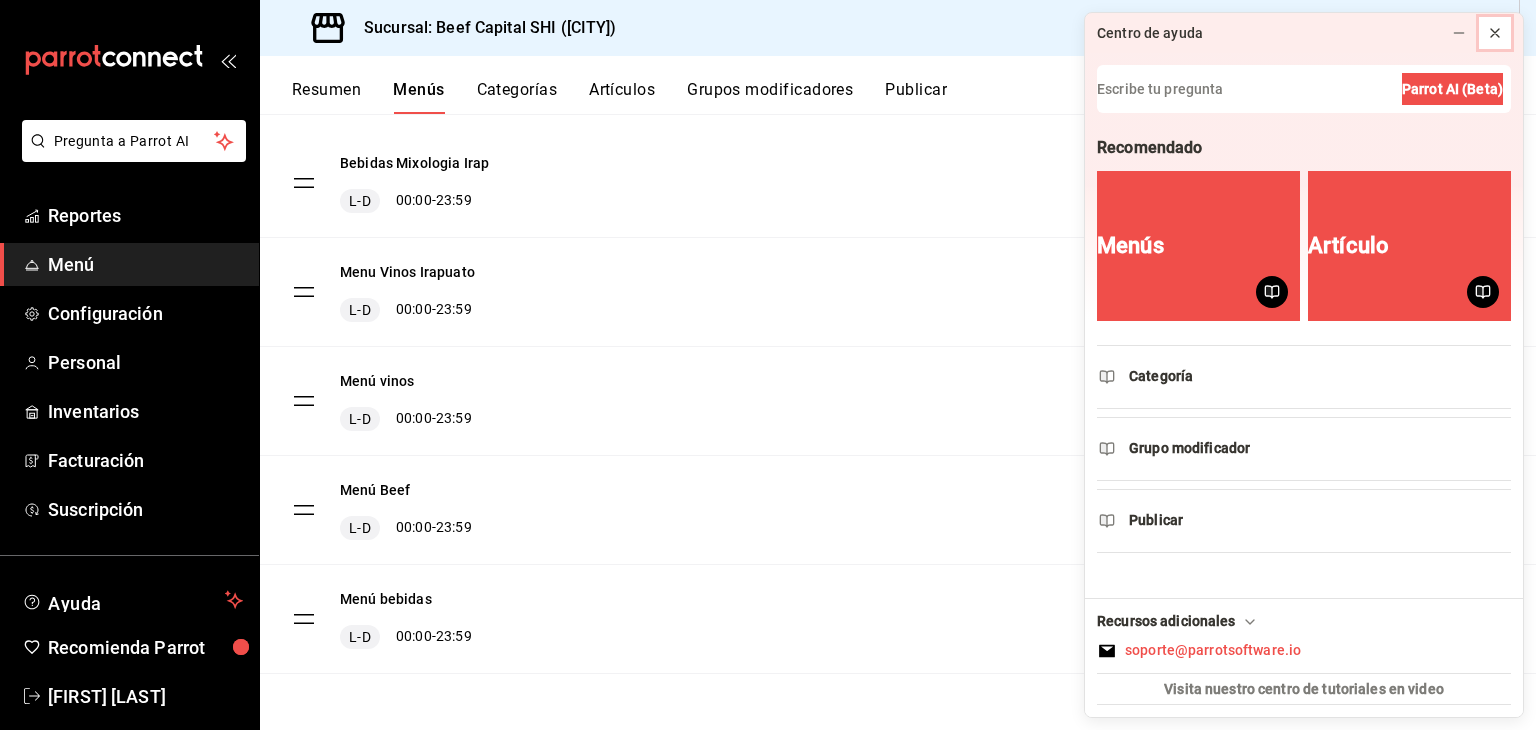 click at bounding box center (1495, 33) 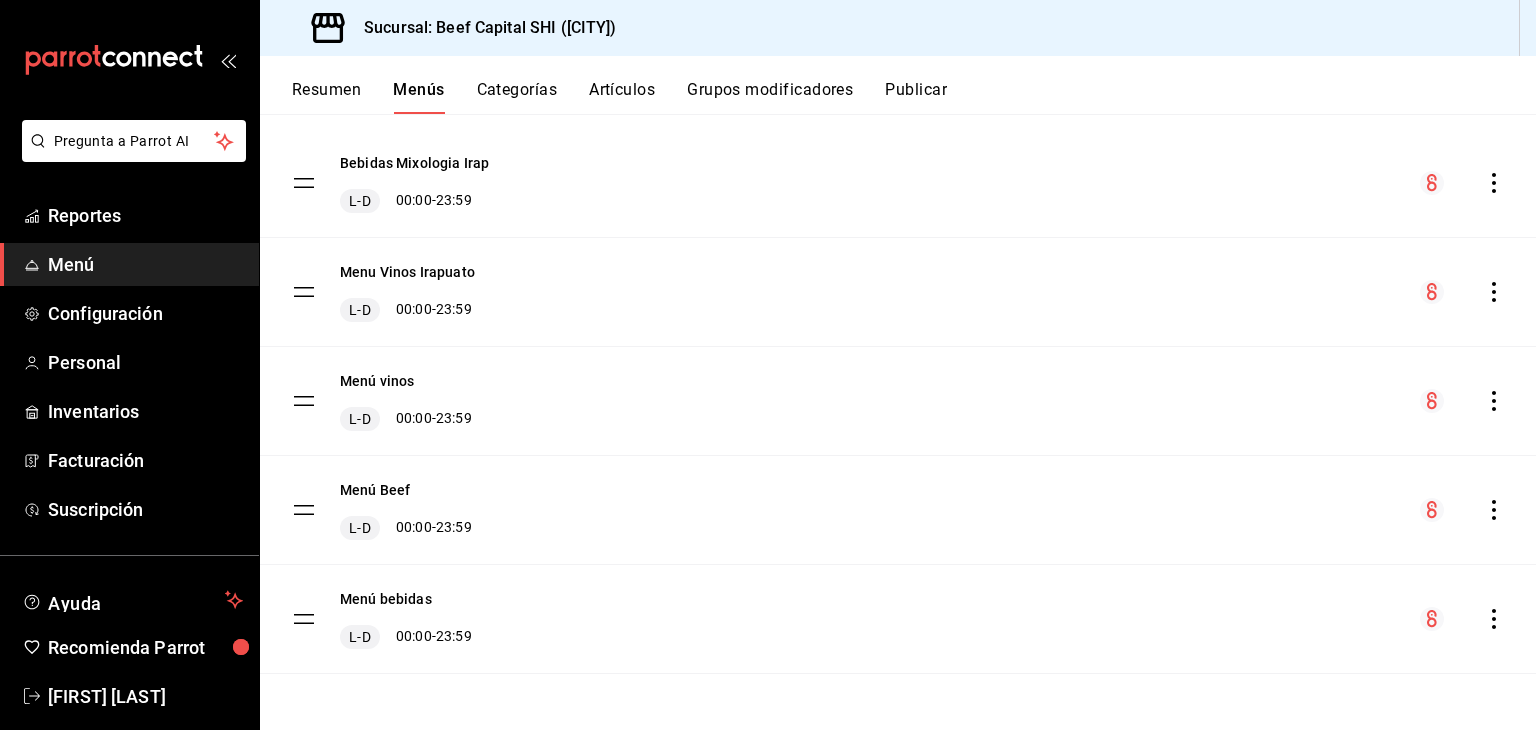 click 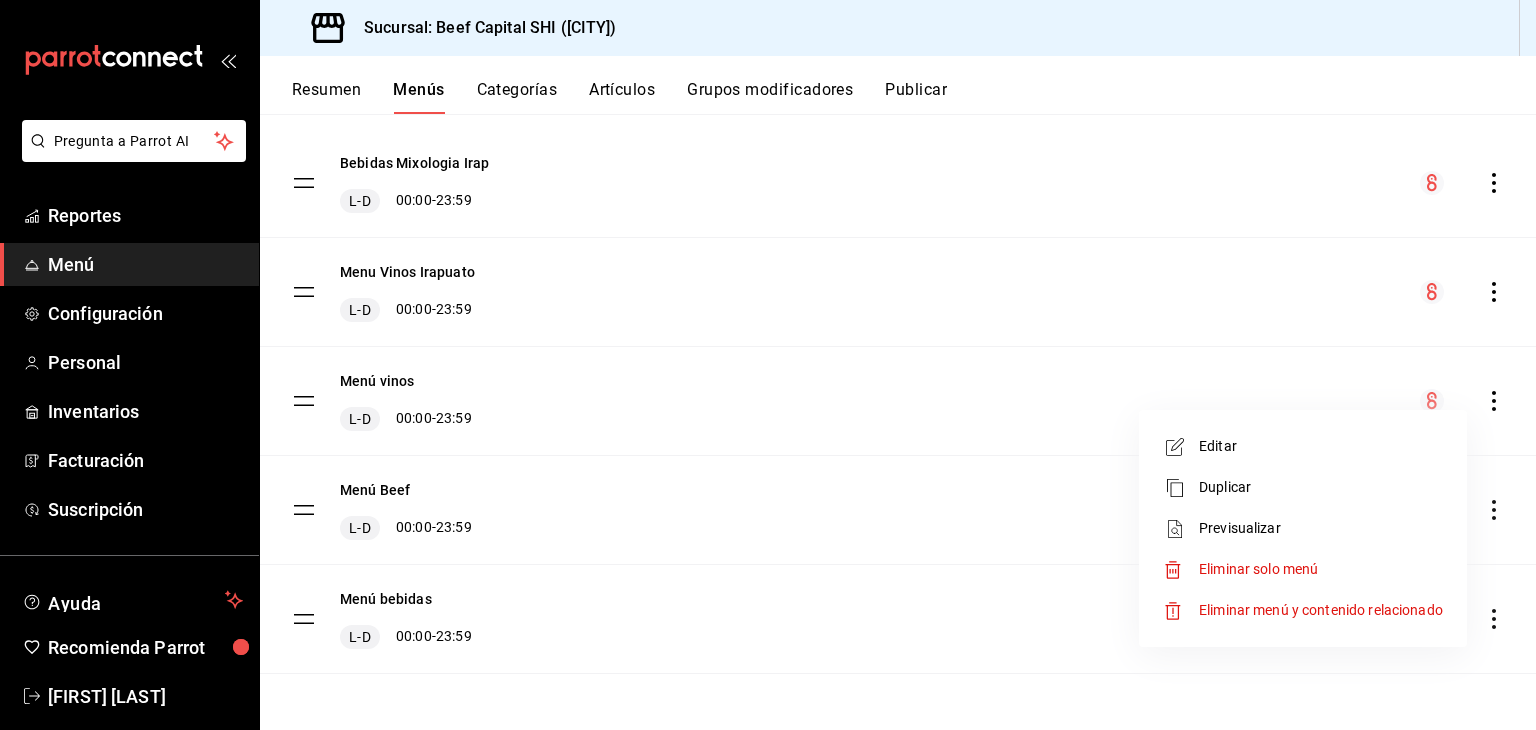 click at bounding box center [768, 365] 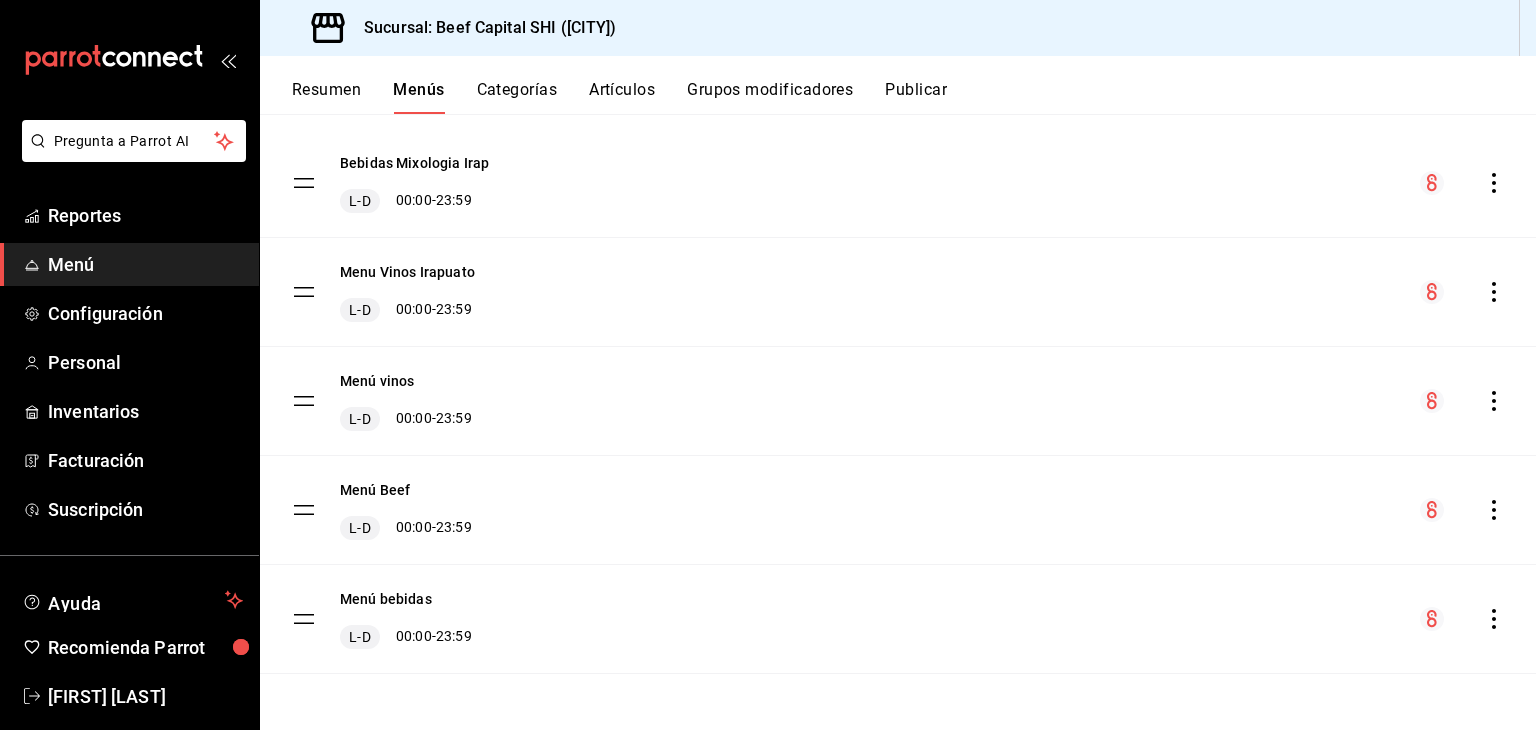 click on "Menú vinos" at bounding box center [377, 381] 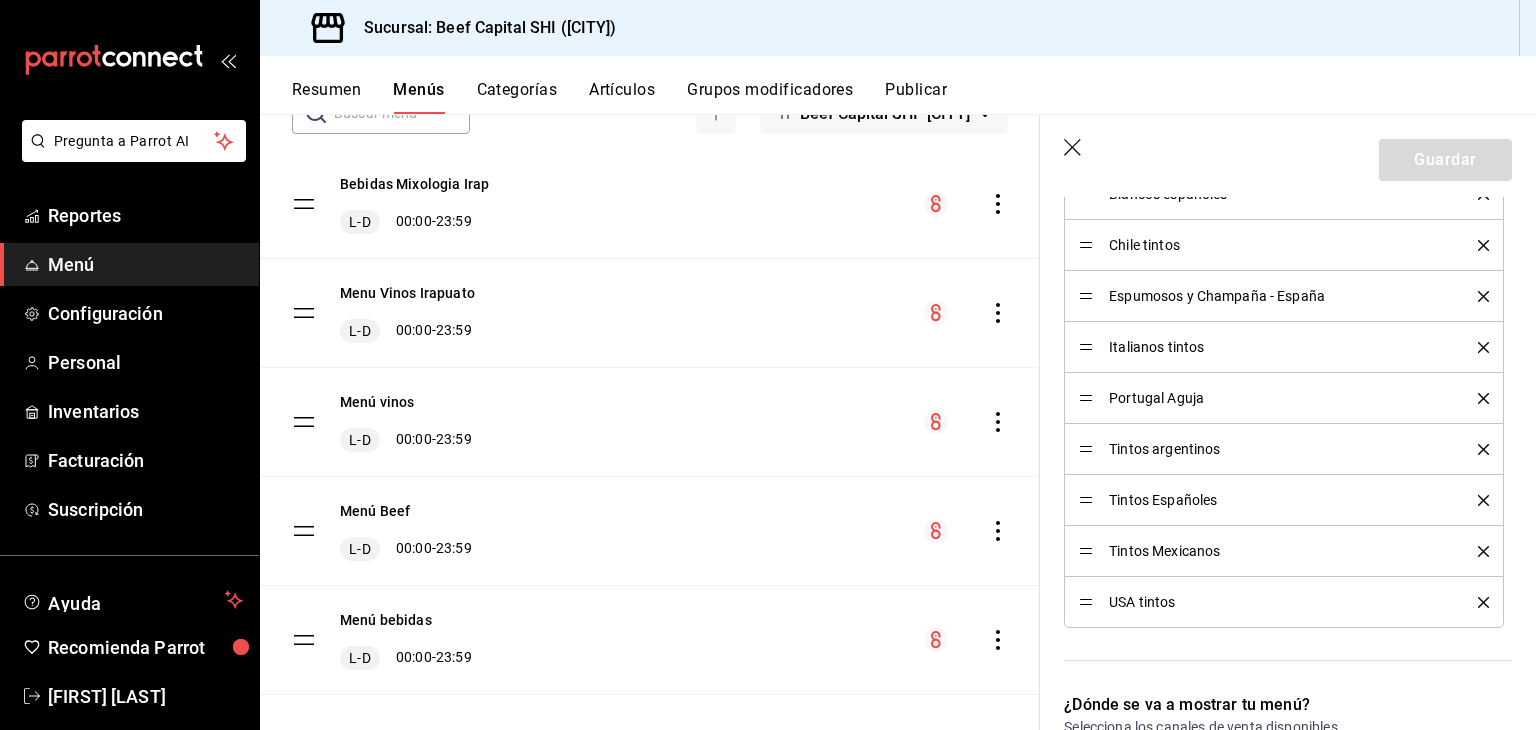 scroll, scrollTop: 1000, scrollLeft: 0, axis: vertical 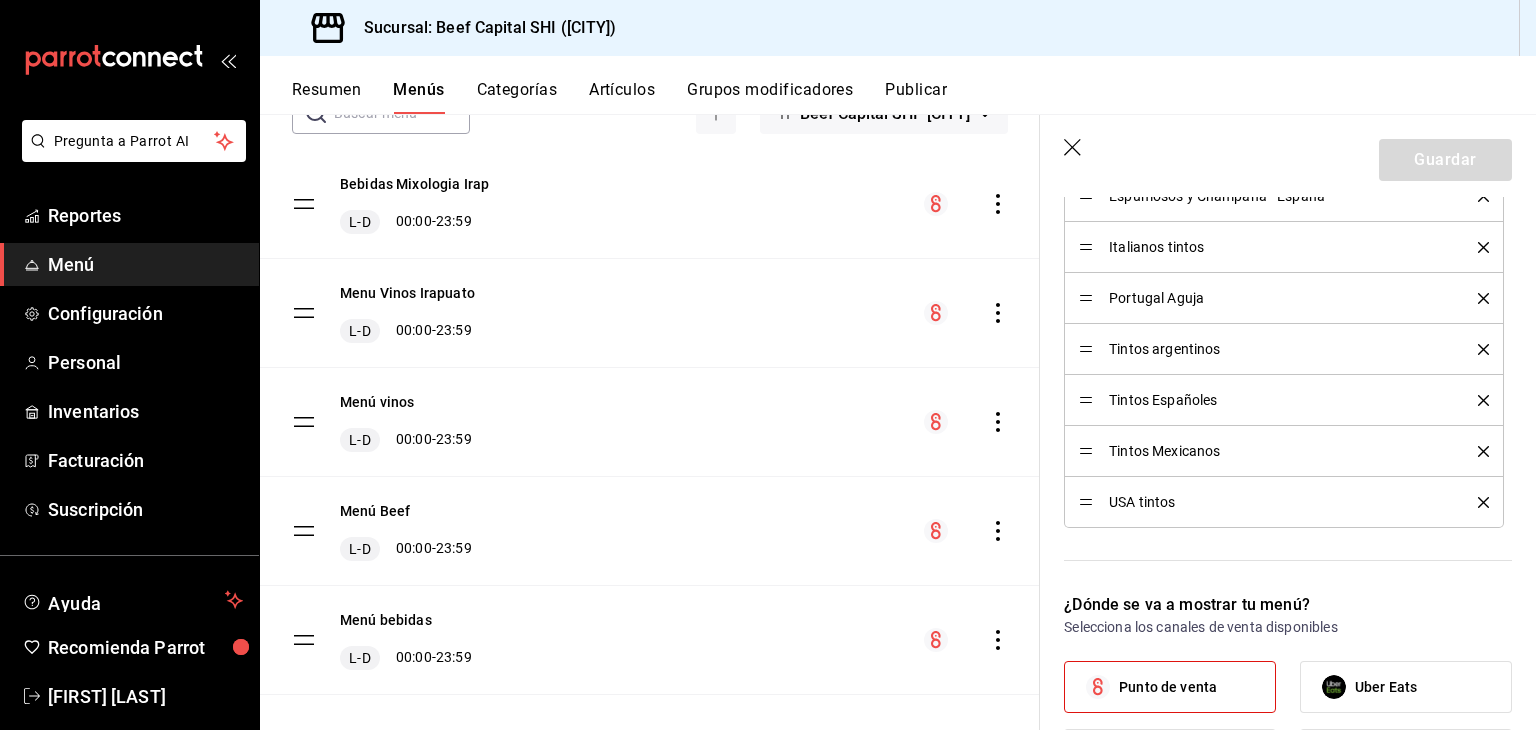 click on "Menú vinos L-D 00:00  -  23:59" at bounding box center (650, 422) 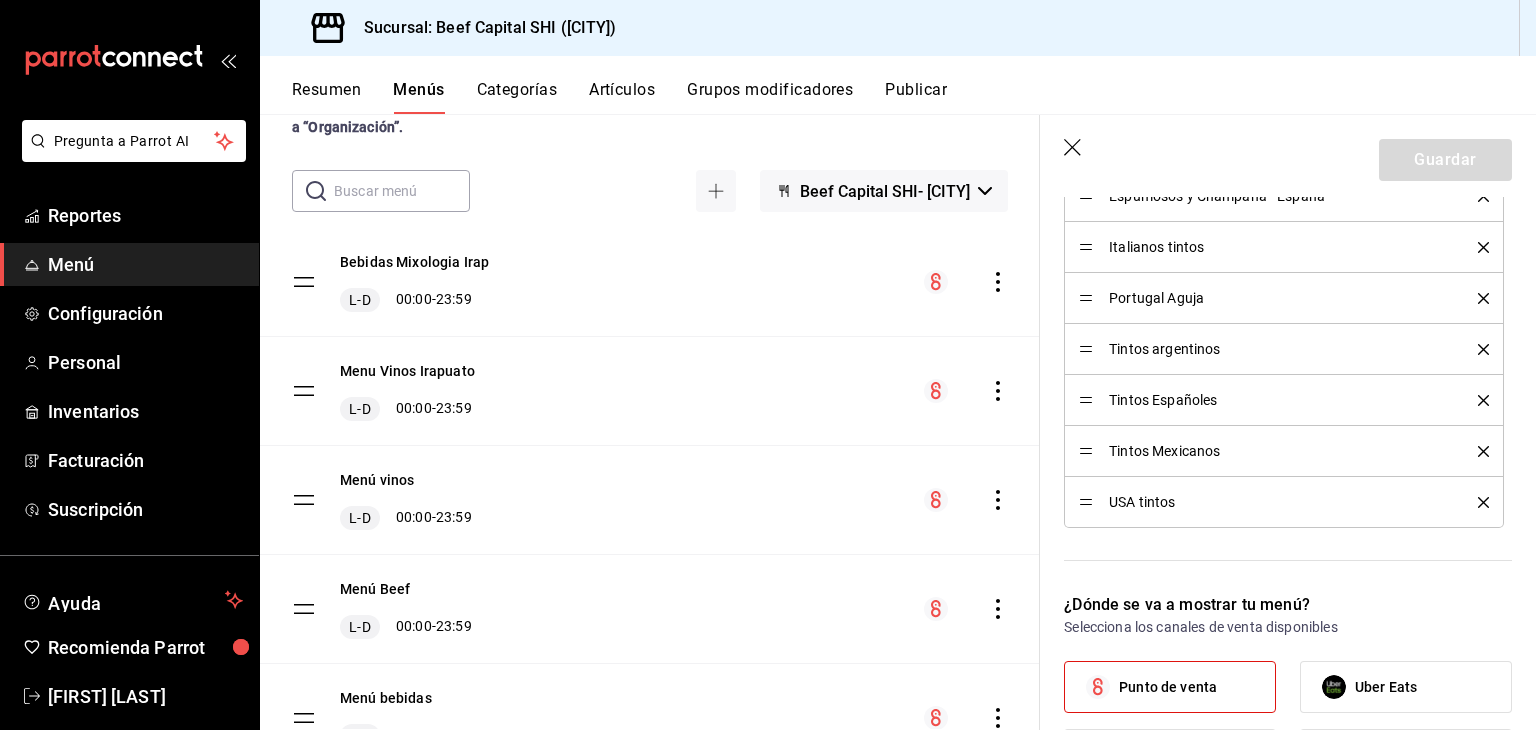 scroll, scrollTop: 0, scrollLeft: 0, axis: both 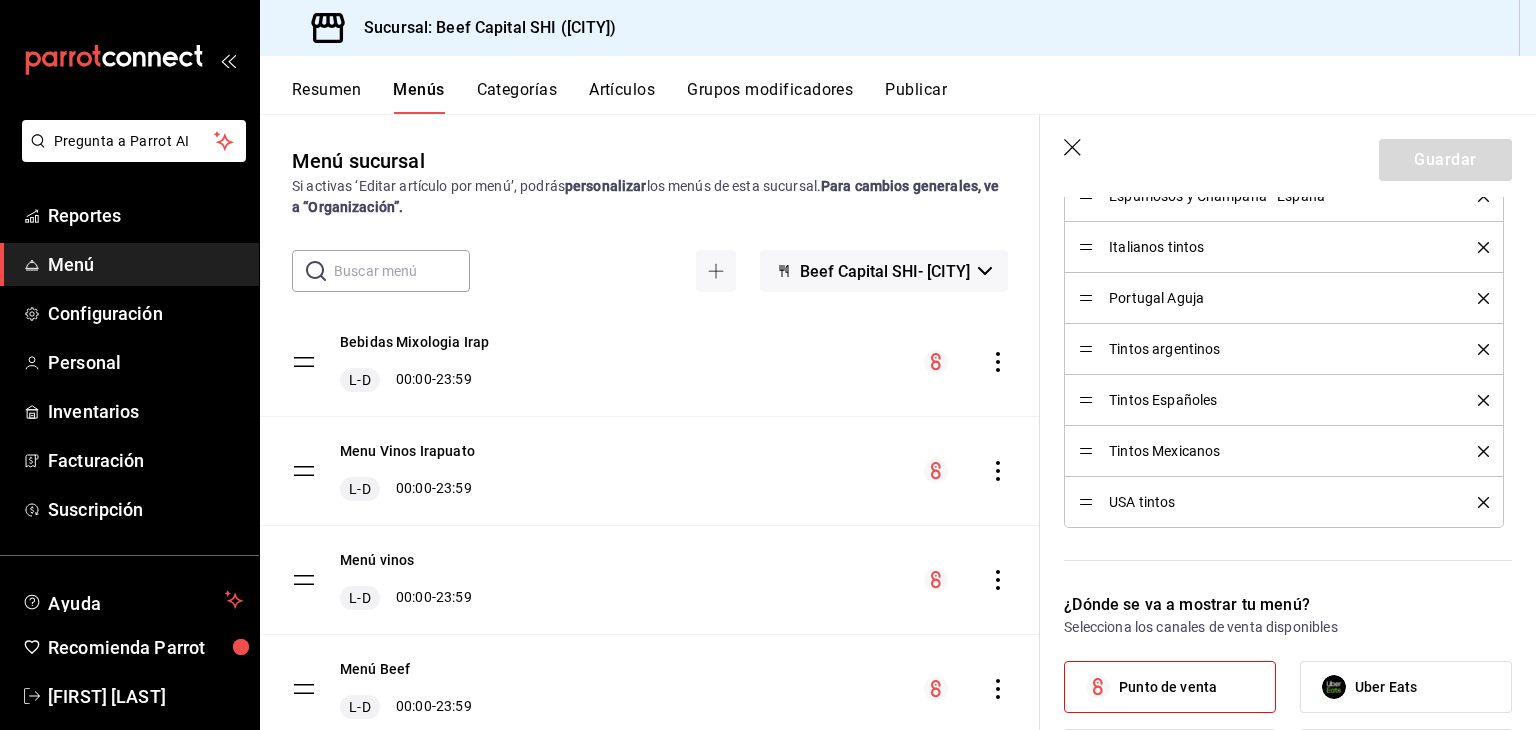 click on "Resumen" at bounding box center (326, 97) 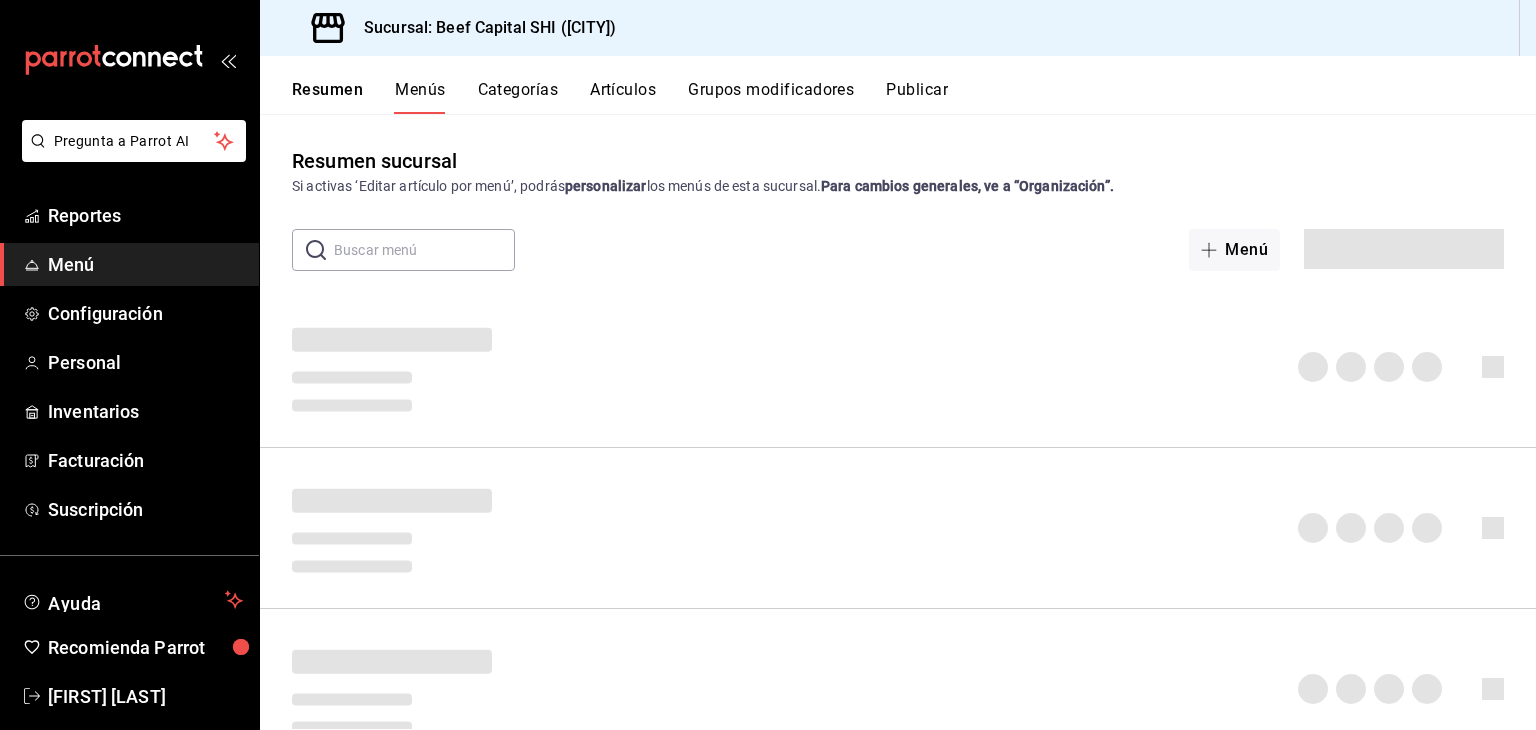 click on "Menús" at bounding box center [420, 97] 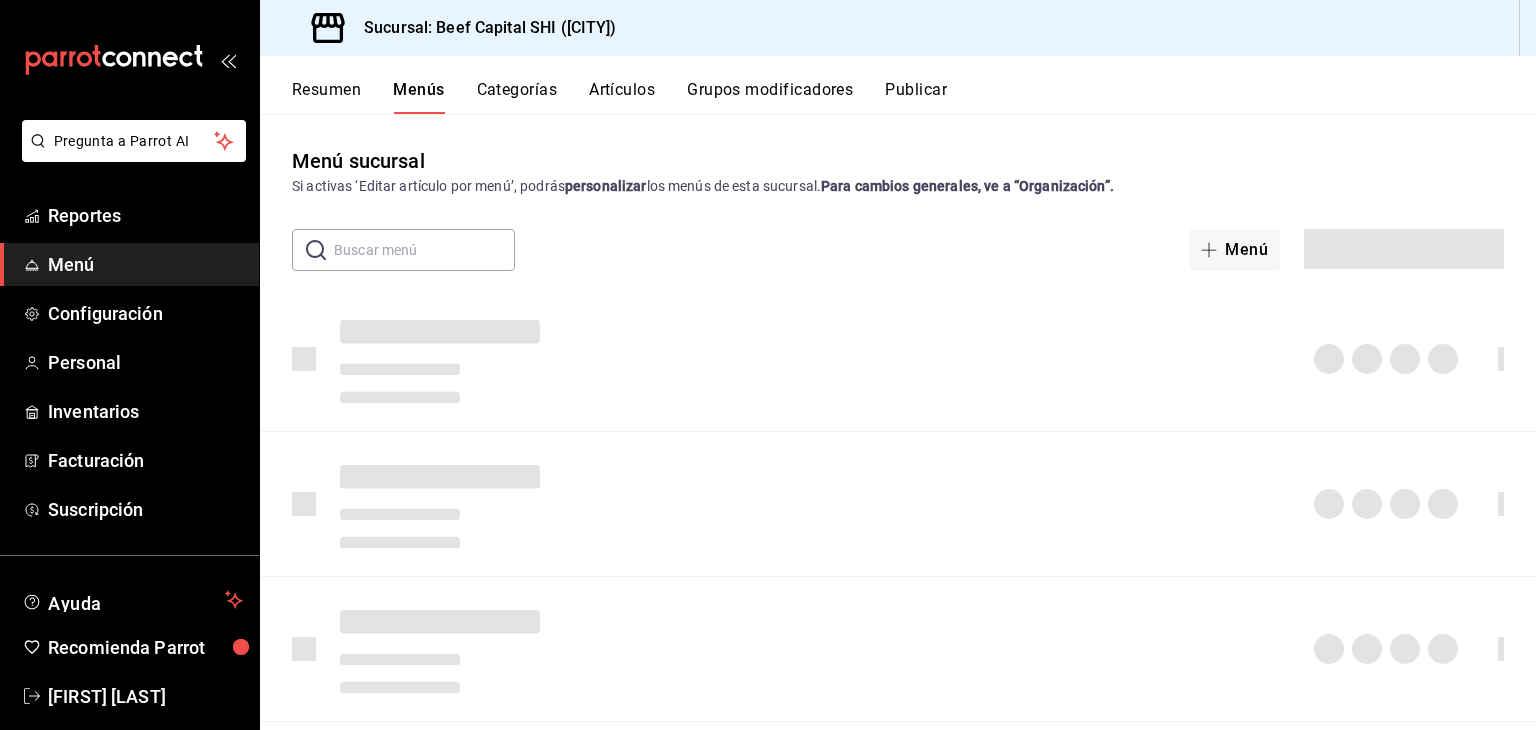 click on "Menús" at bounding box center (418, 97) 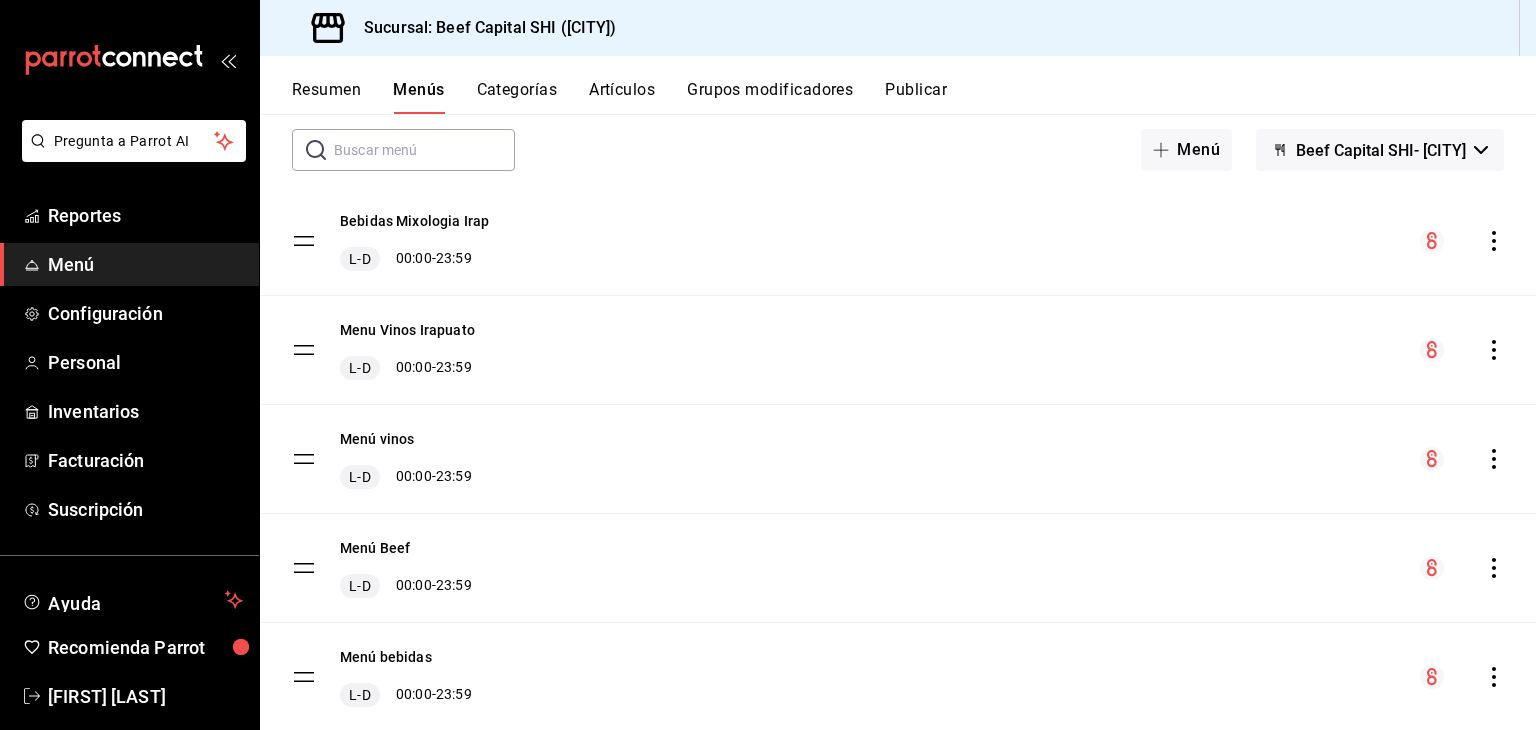 scroll, scrollTop: 158, scrollLeft: 0, axis: vertical 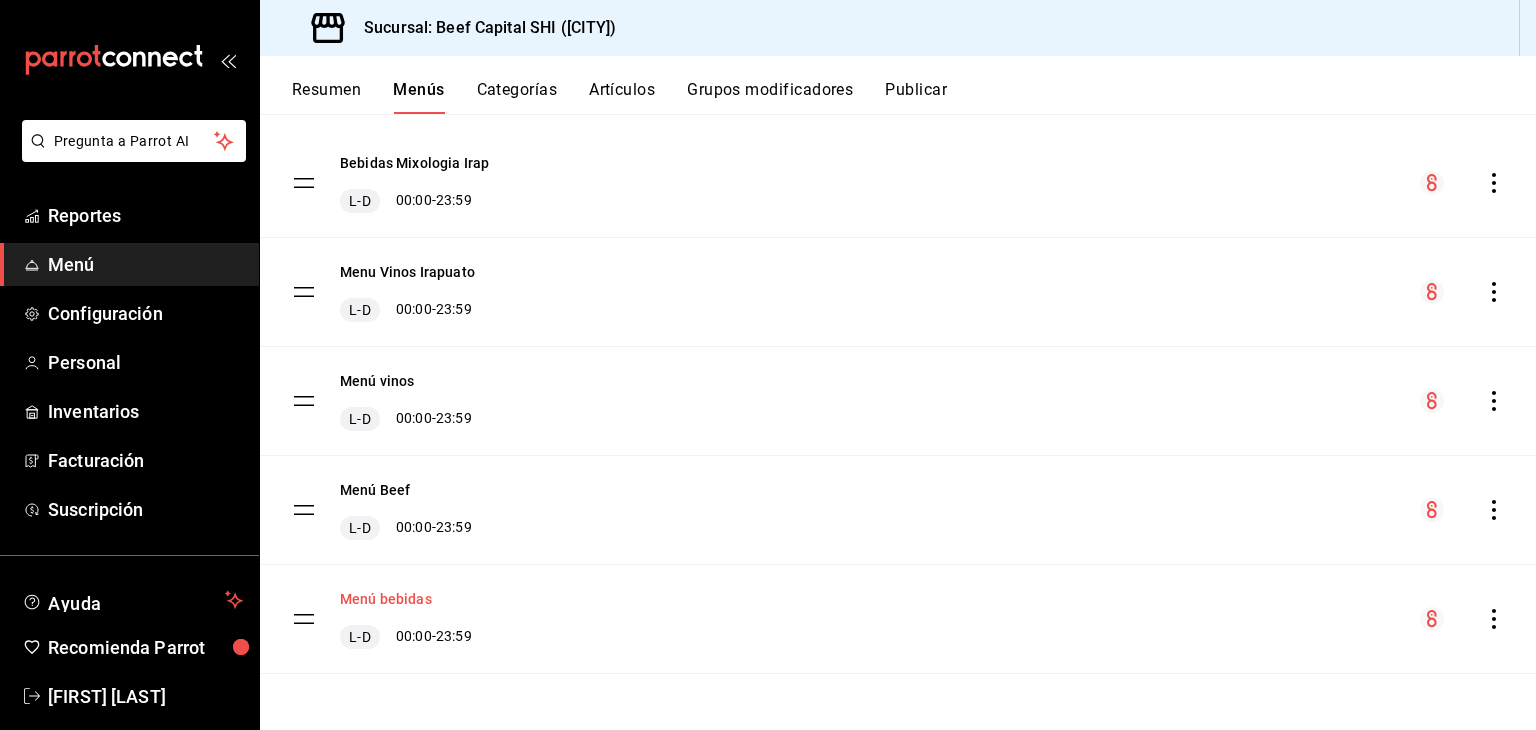 click on "Menú bebidas" at bounding box center (386, 599) 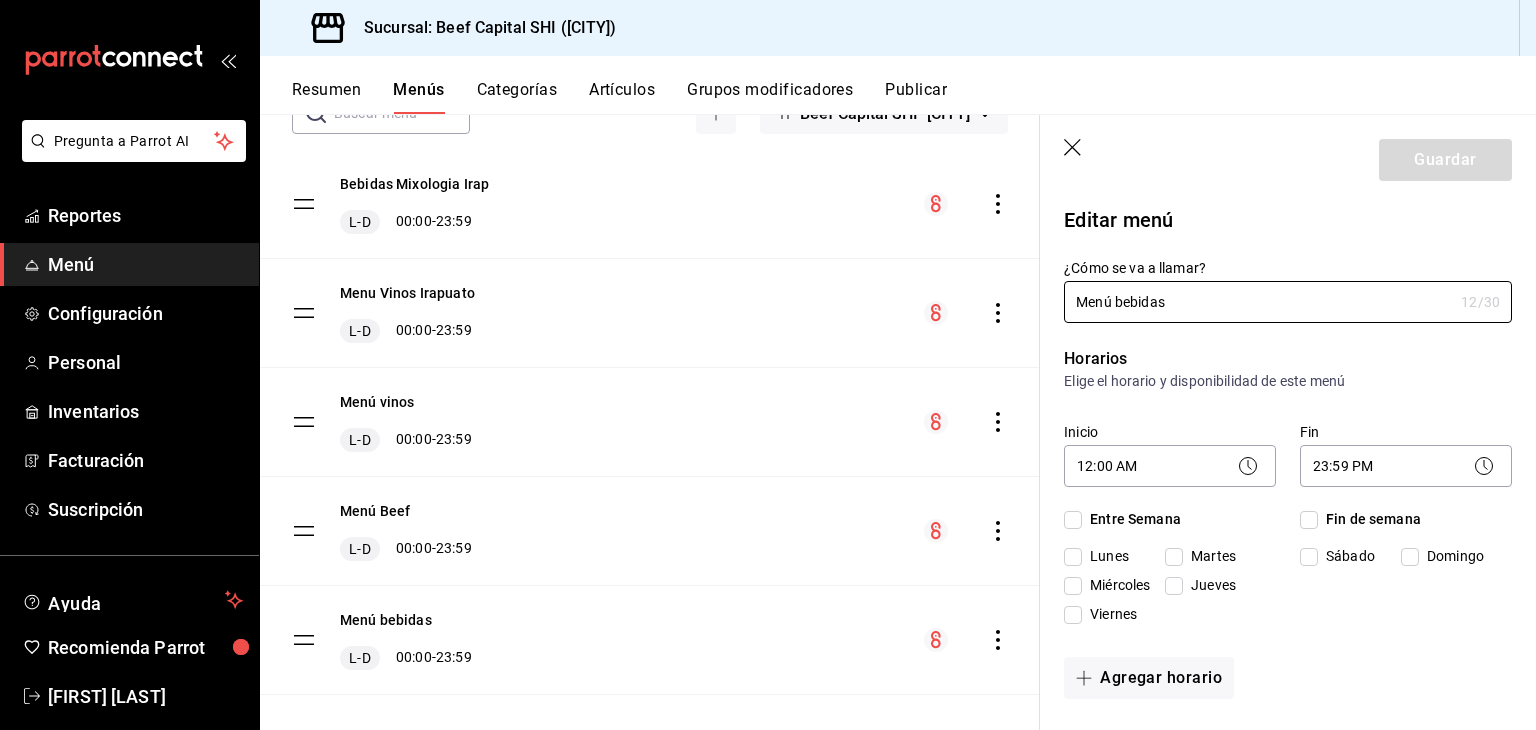 checkbox on "true" 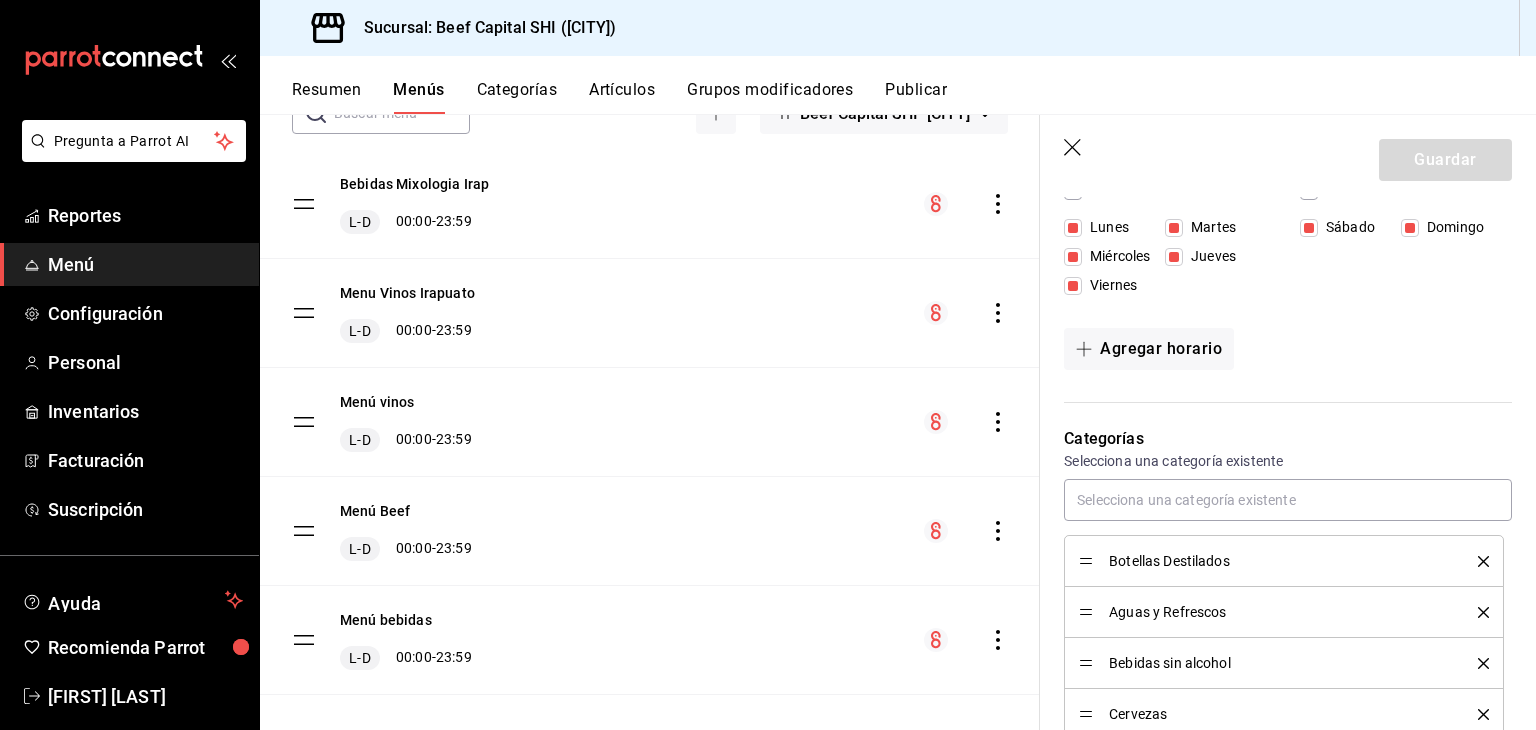 scroll, scrollTop: 300, scrollLeft: 0, axis: vertical 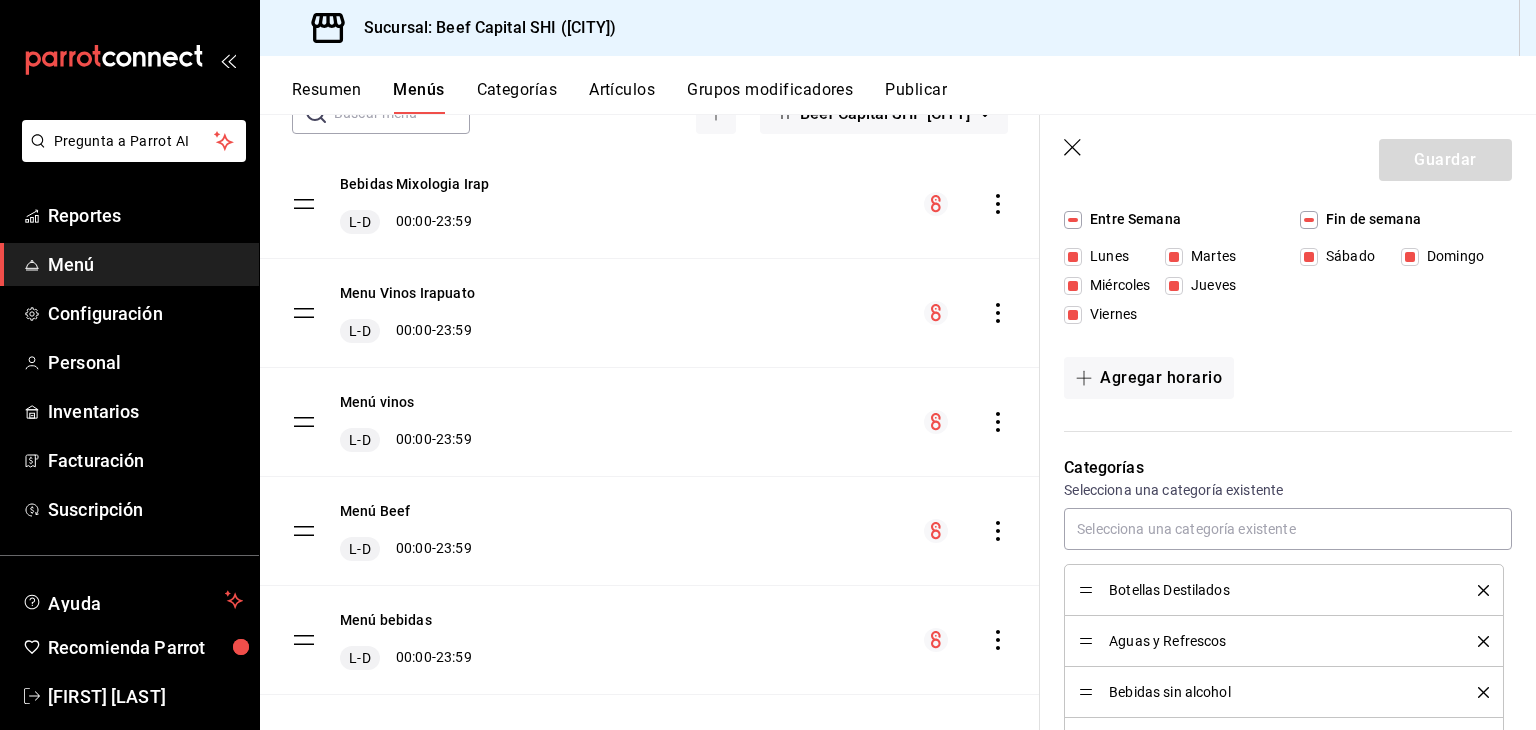 click on "Resumen Menús Categorías Artículos Grupos modificadores Publicar" at bounding box center (898, 85) 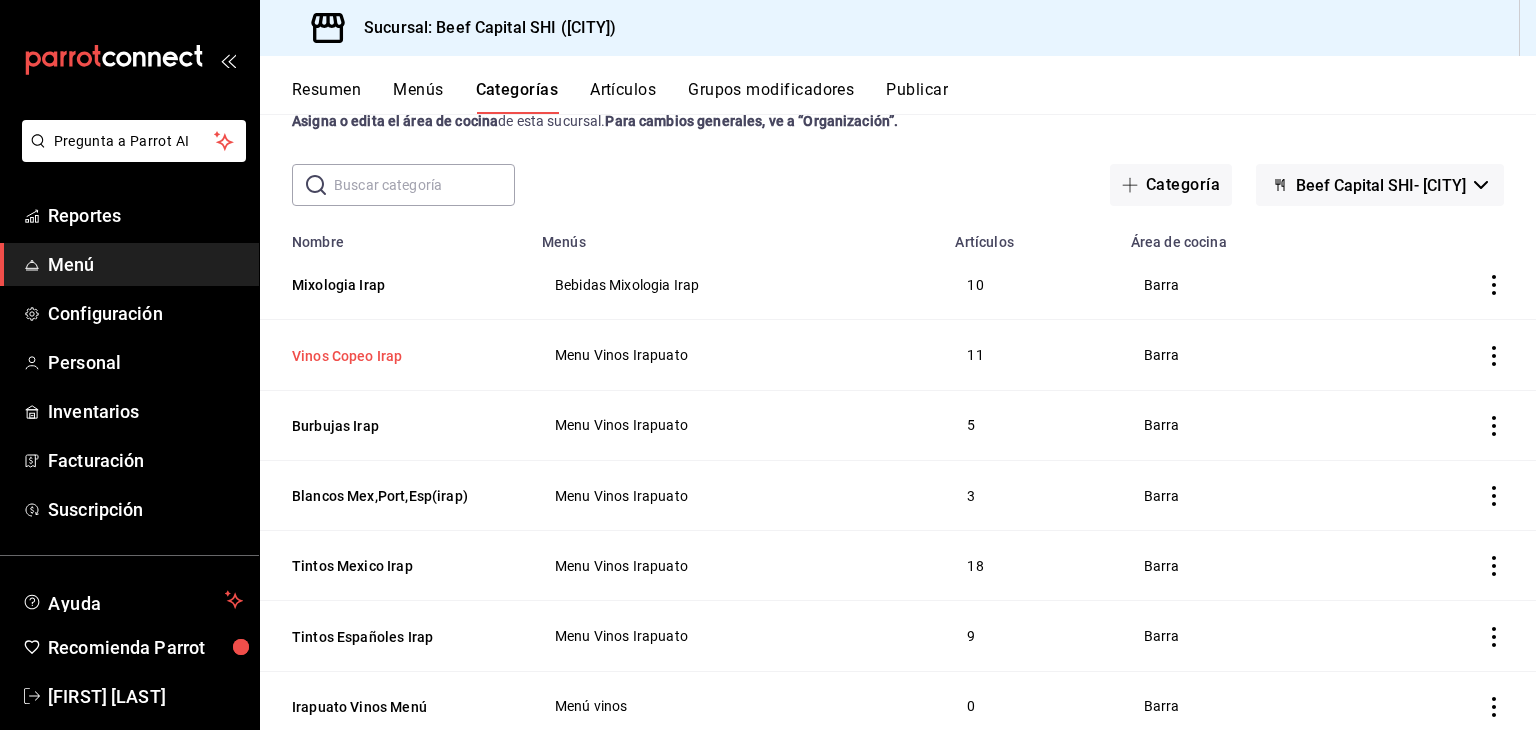 scroll, scrollTop: 100, scrollLeft: 0, axis: vertical 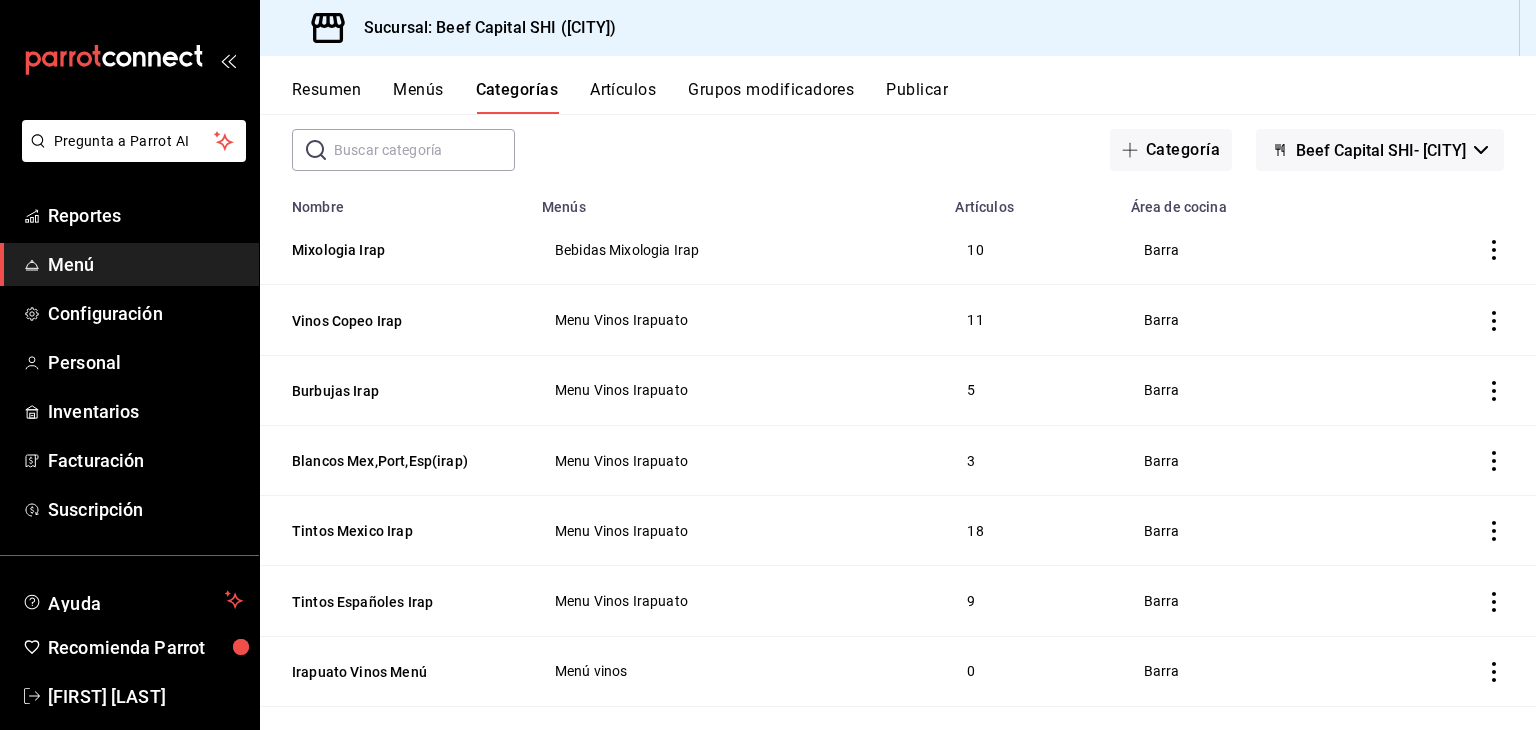 click on "Menu Vinos Irapuato" at bounding box center [736, 390] 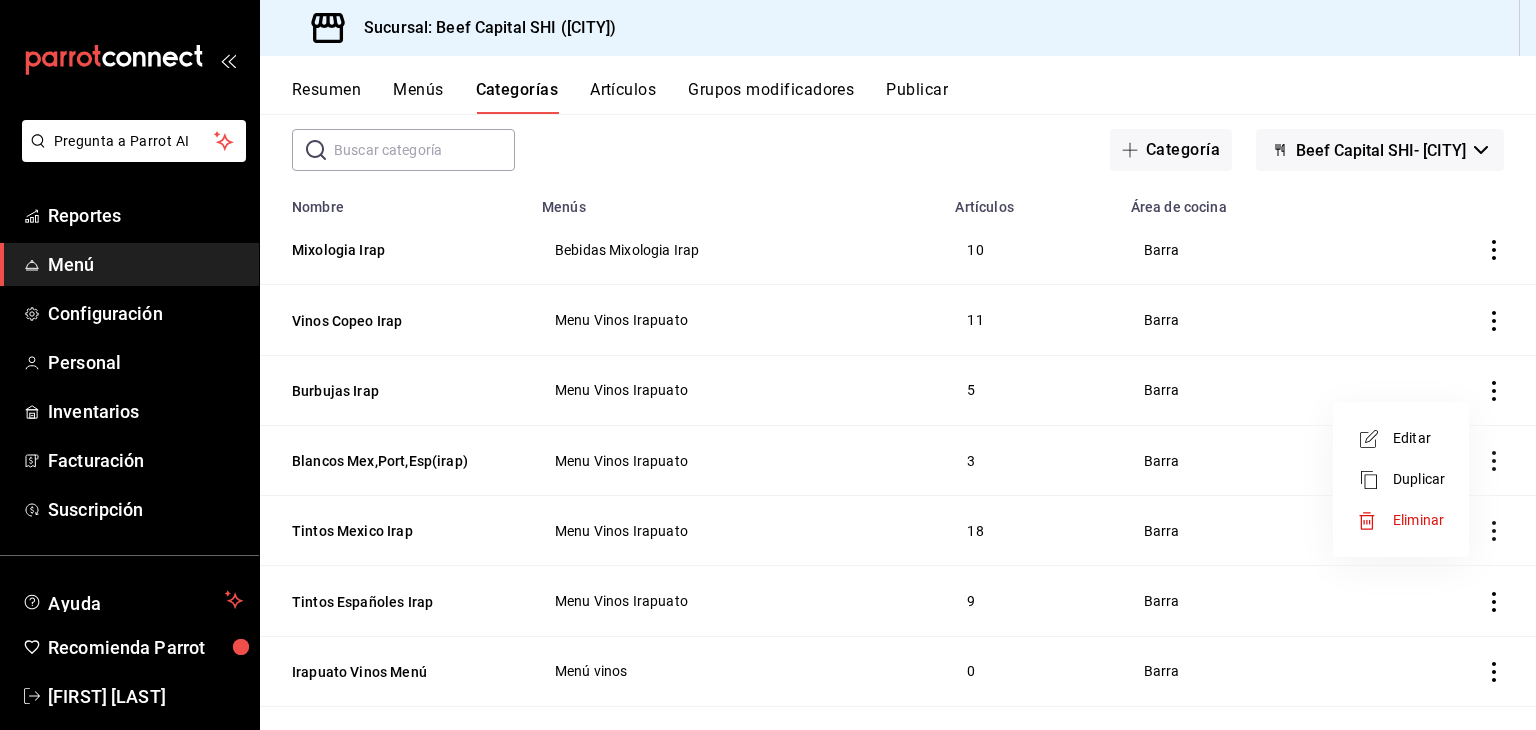 click at bounding box center (768, 365) 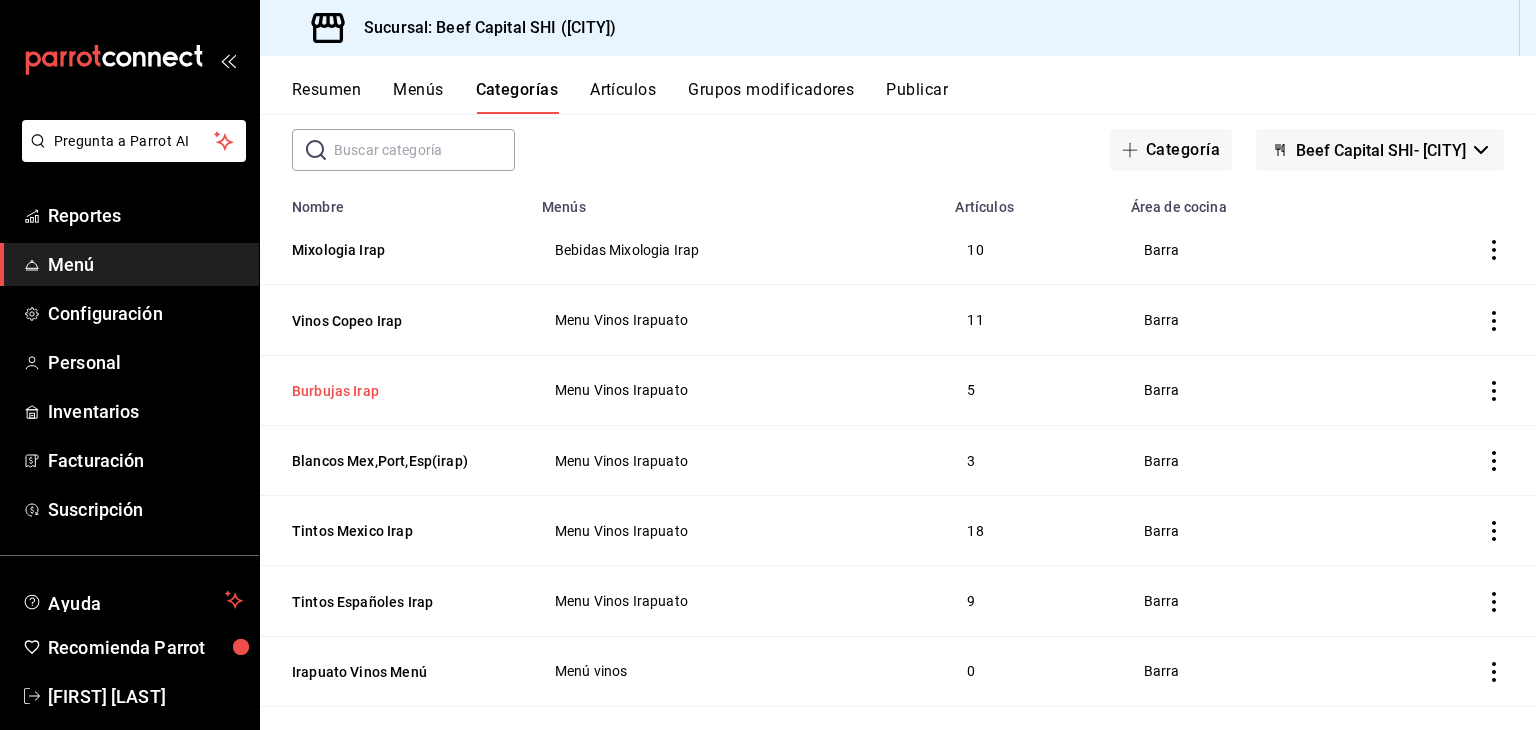 click on "Burbujas Irap" at bounding box center (392, 391) 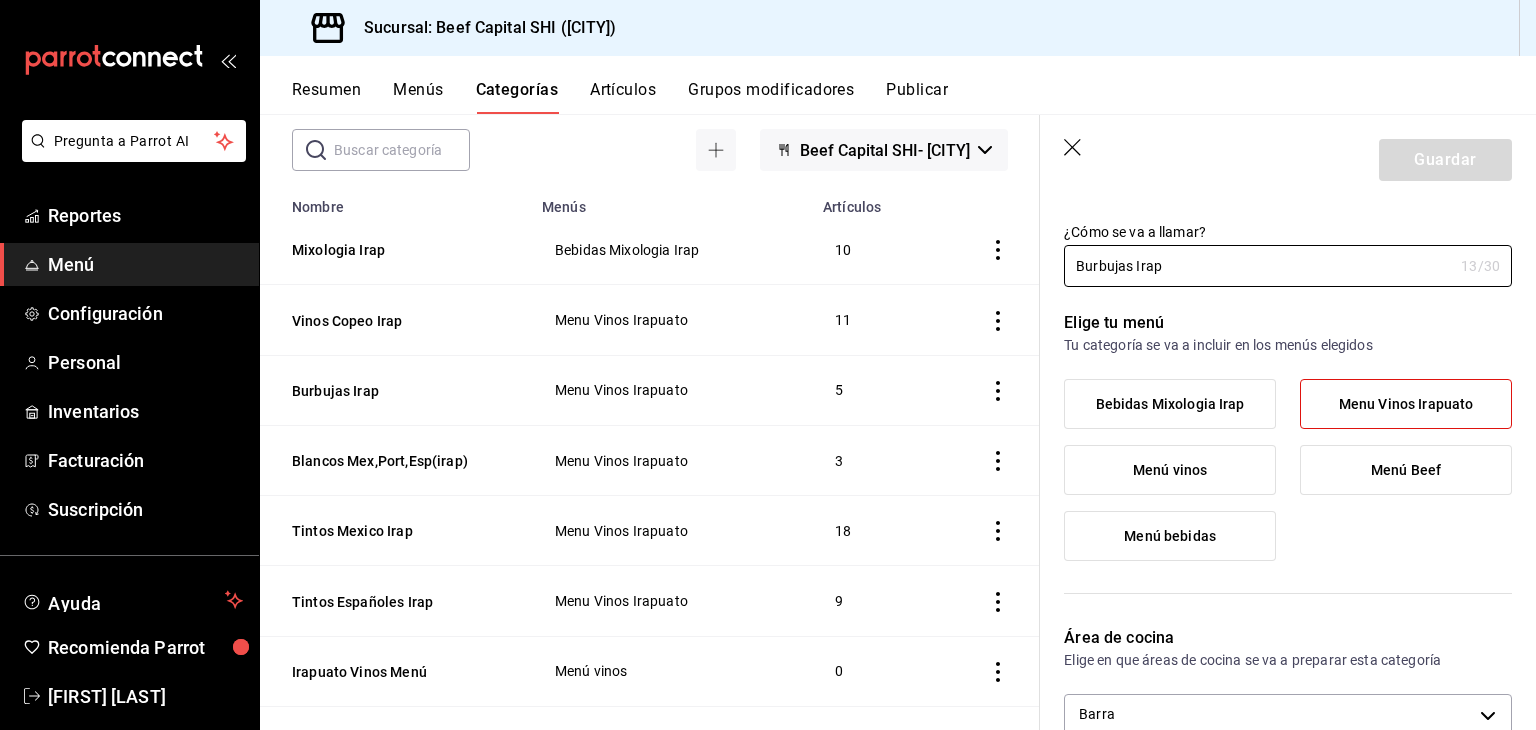 scroll, scrollTop: 0, scrollLeft: 0, axis: both 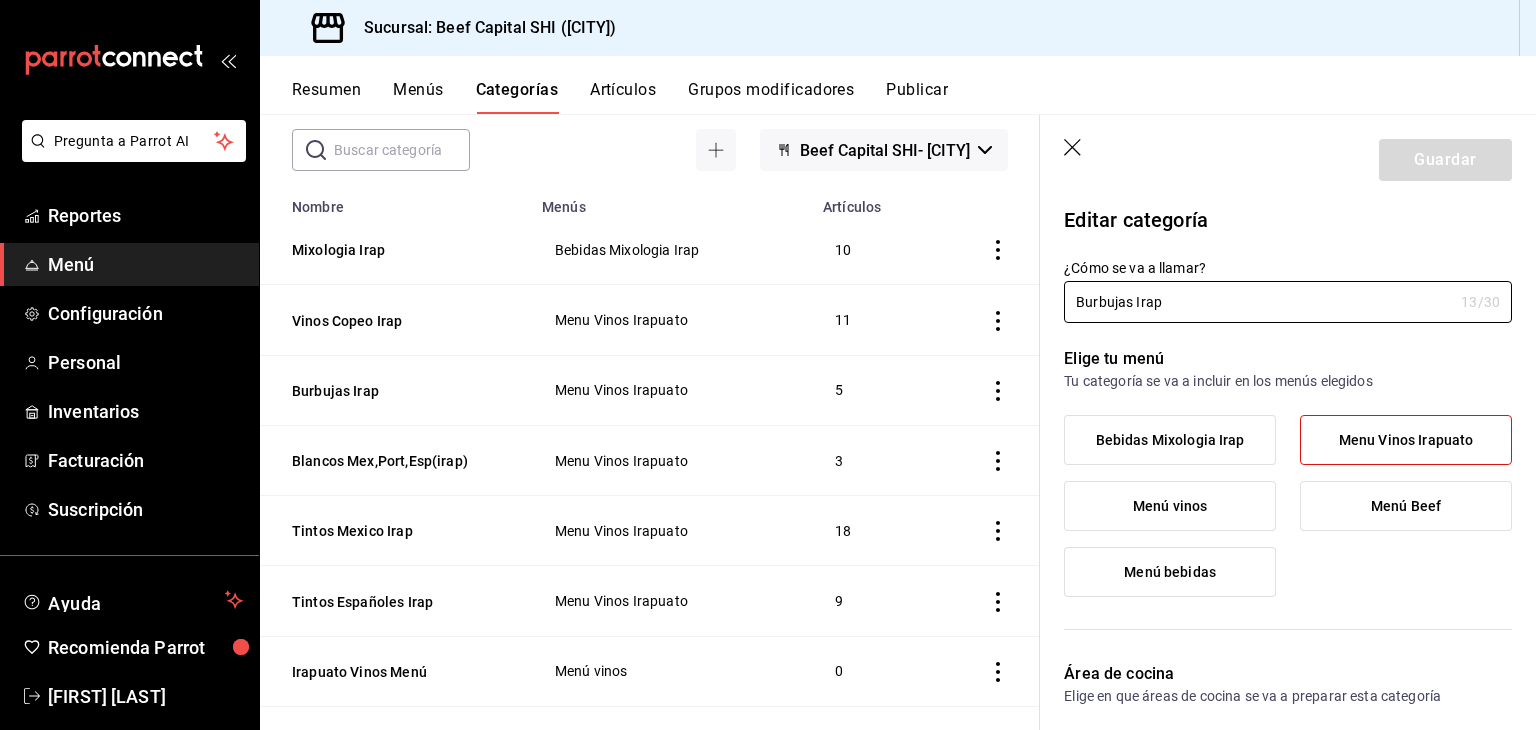 click 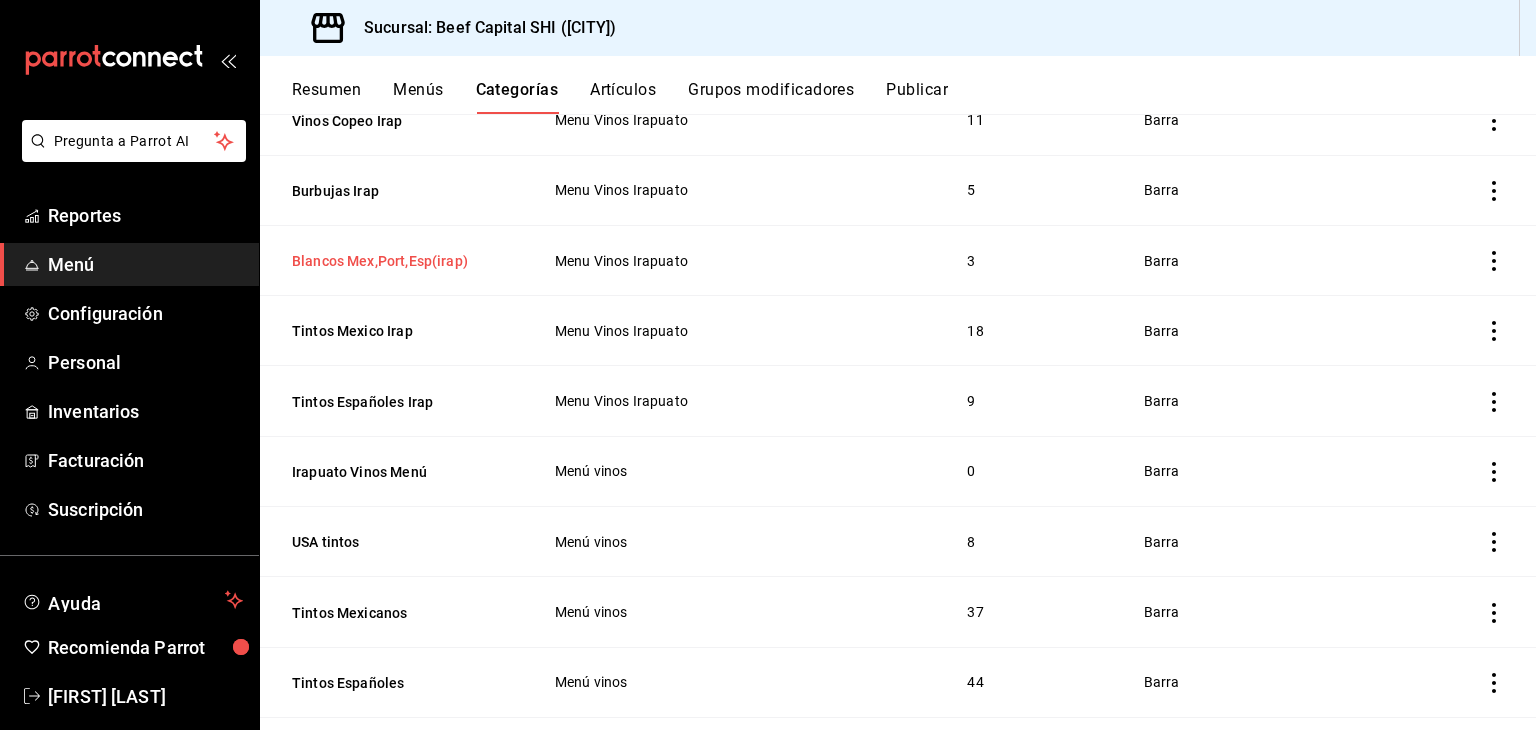 scroll, scrollTop: 0, scrollLeft: 0, axis: both 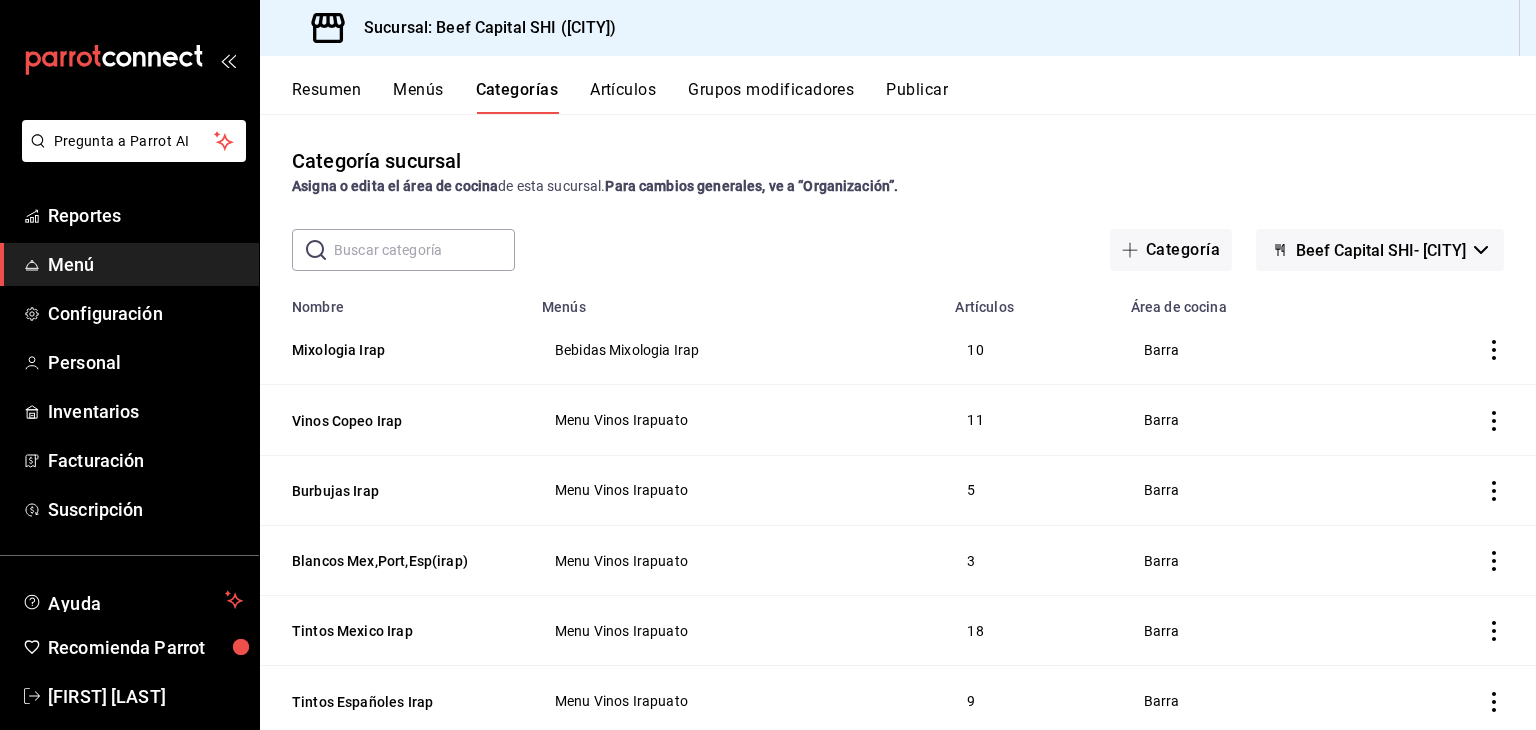 click on "Categorías" at bounding box center [517, 97] 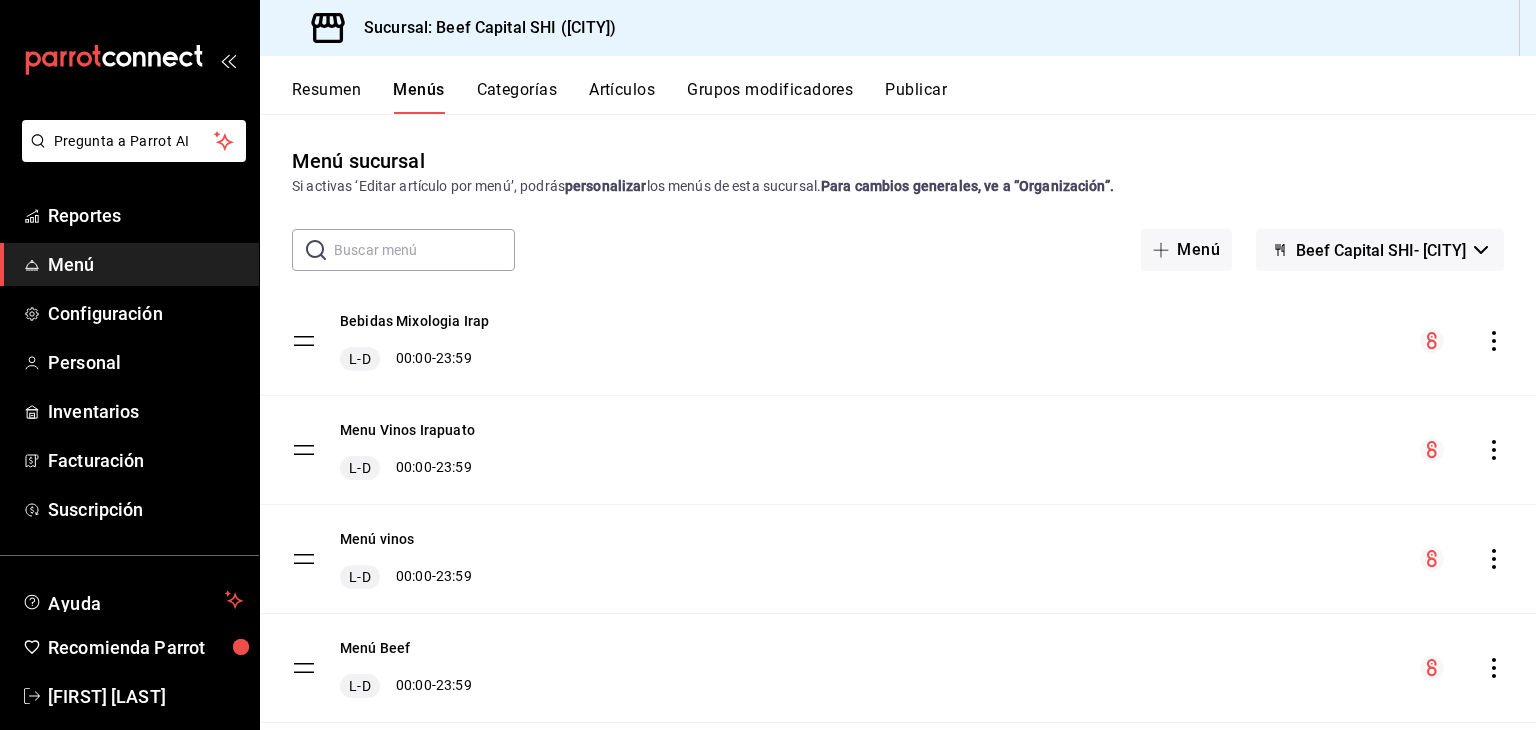 click on "Categorías" at bounding box center (517, 97) 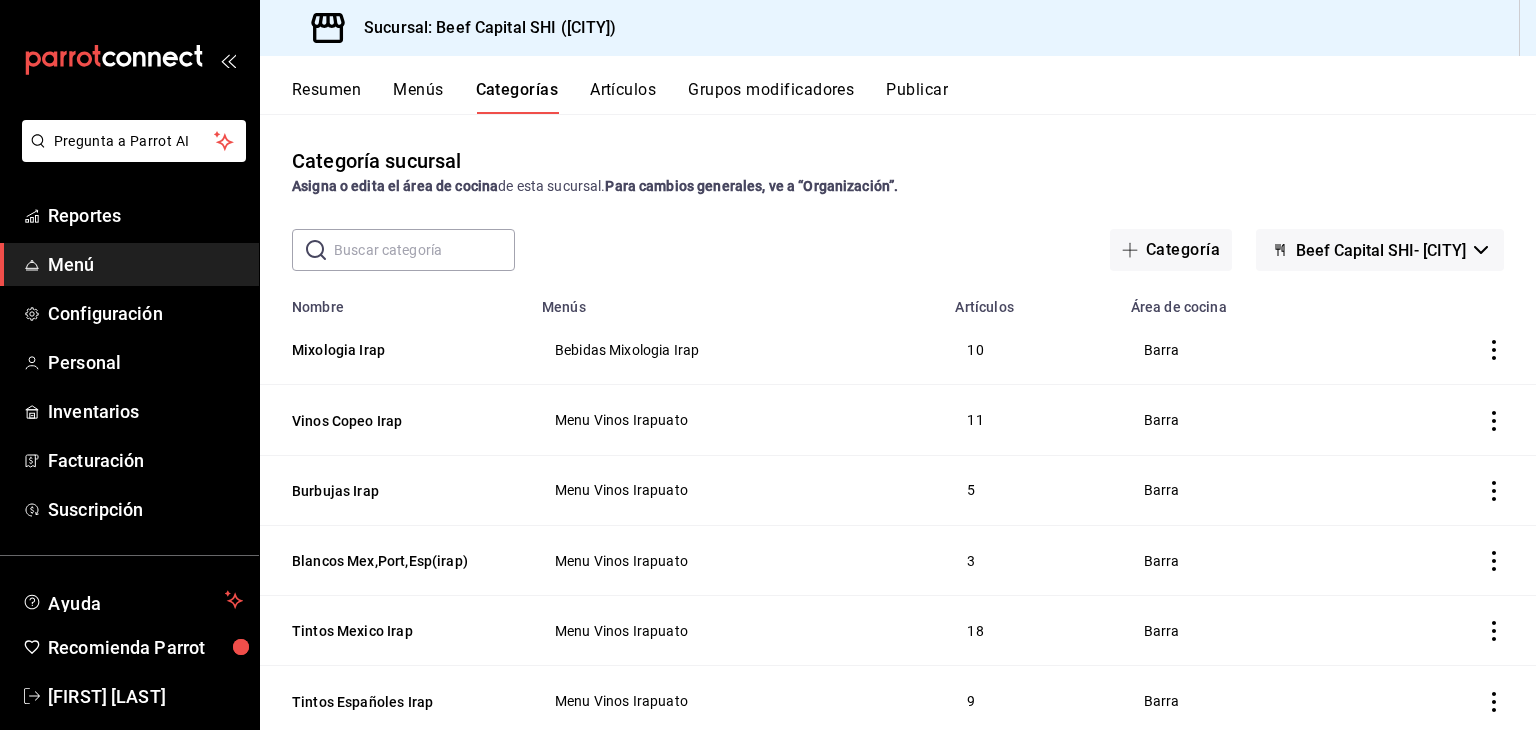 click on "Menús" at bounding box center (418, 97) 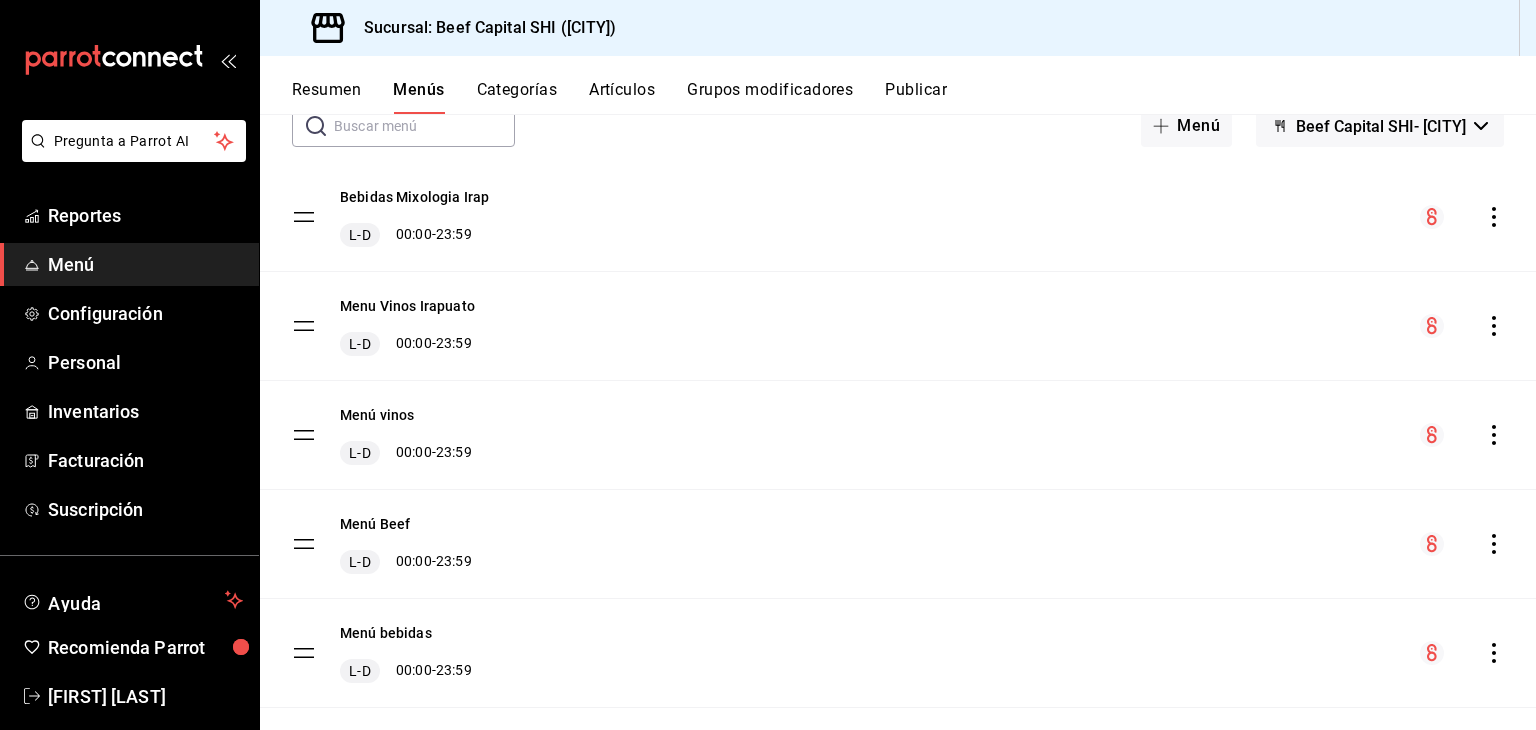 scroll, scrollTop: 158, scrollLeft: 0, axis: vertical 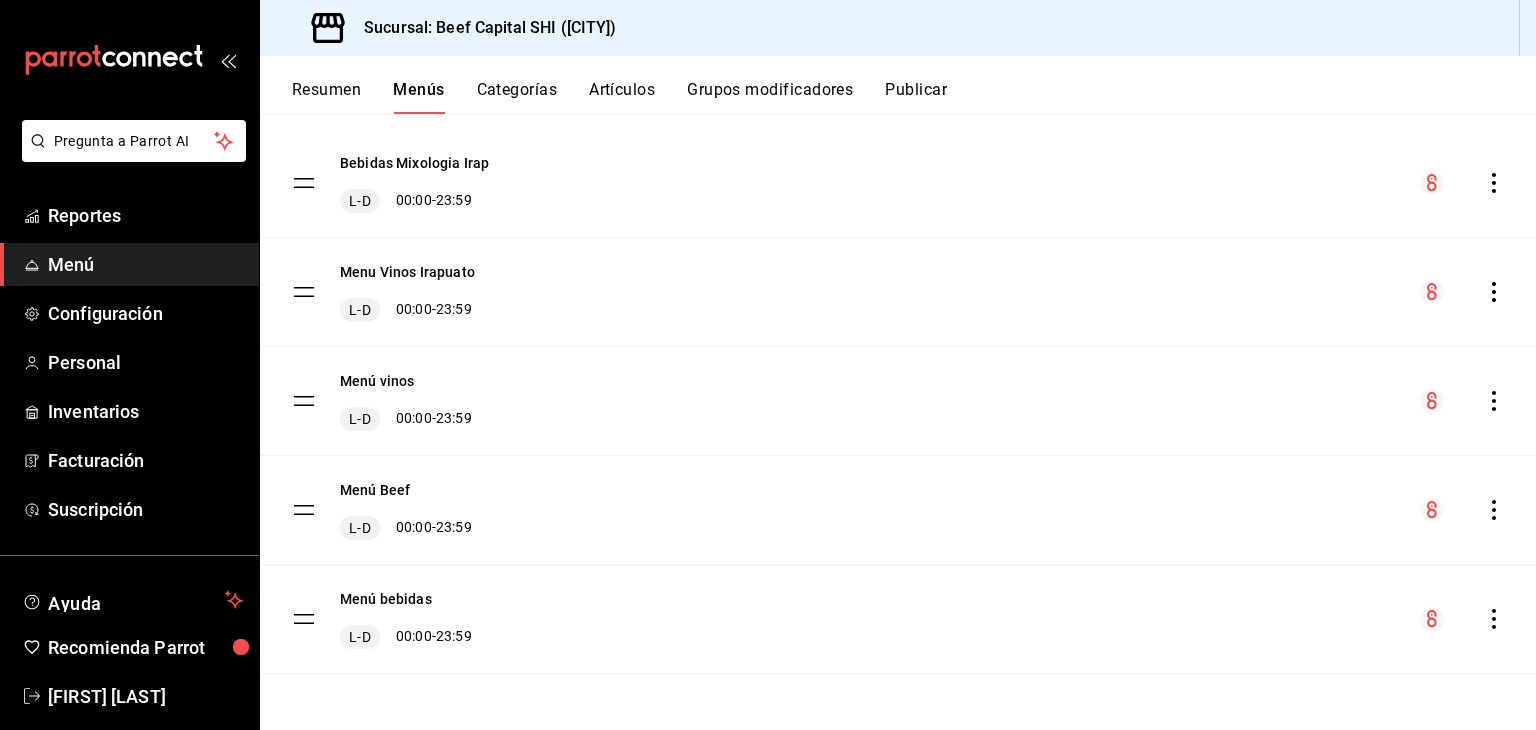 click on "Categorías" at bounding box center (517, 97) 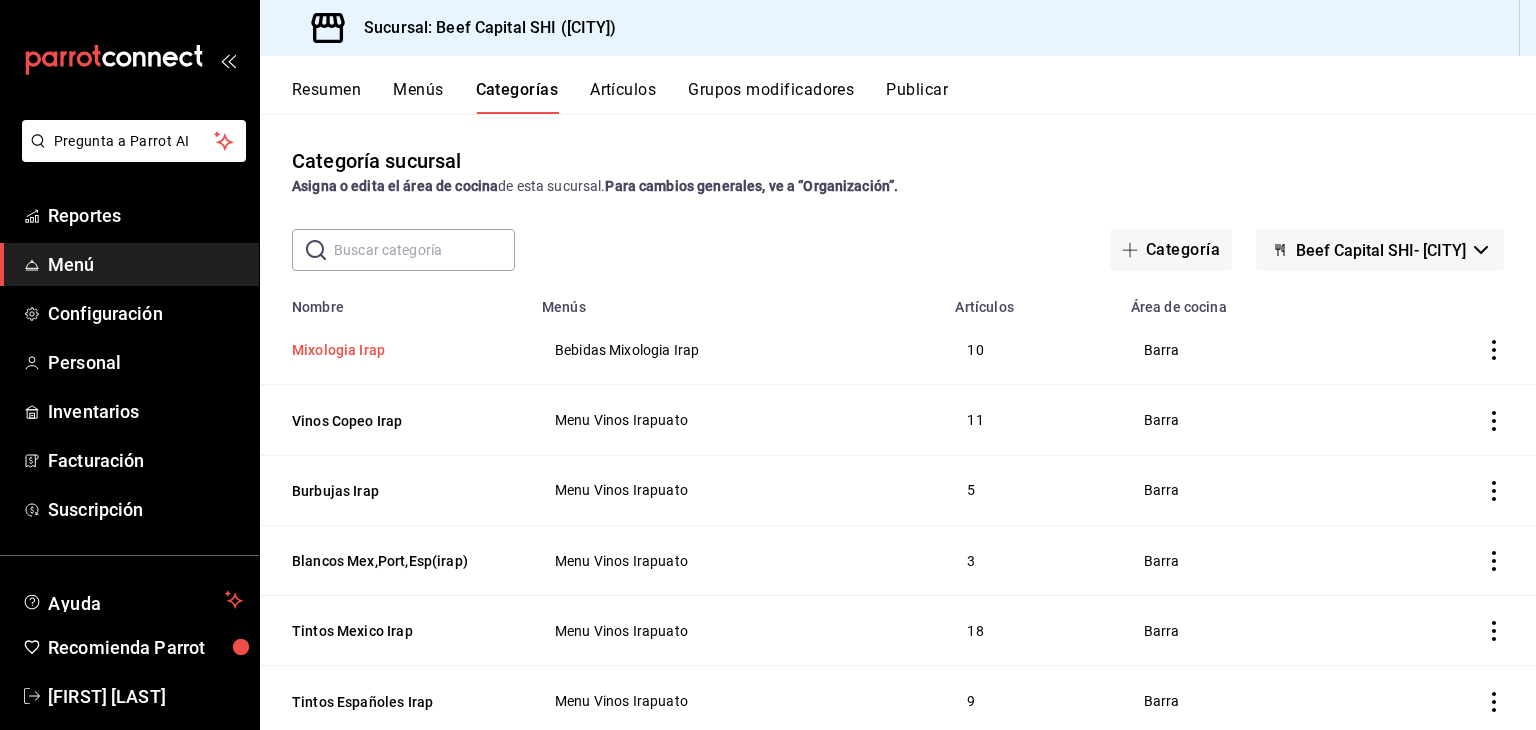 click on "Mixologia Irap" at bounding box center [392, 350] 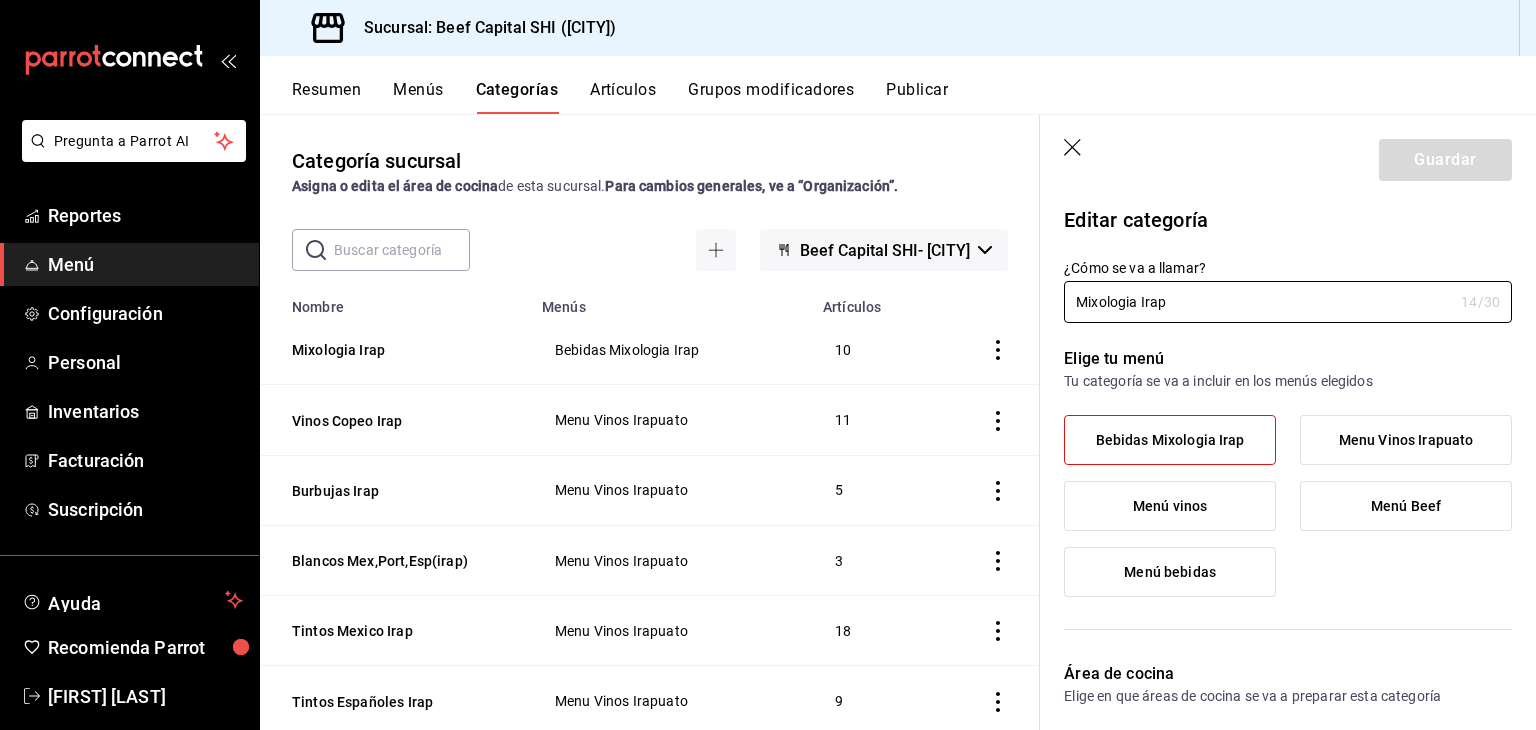 type on "29ecb08a-6ce3-462f-9296-ce171008a533" 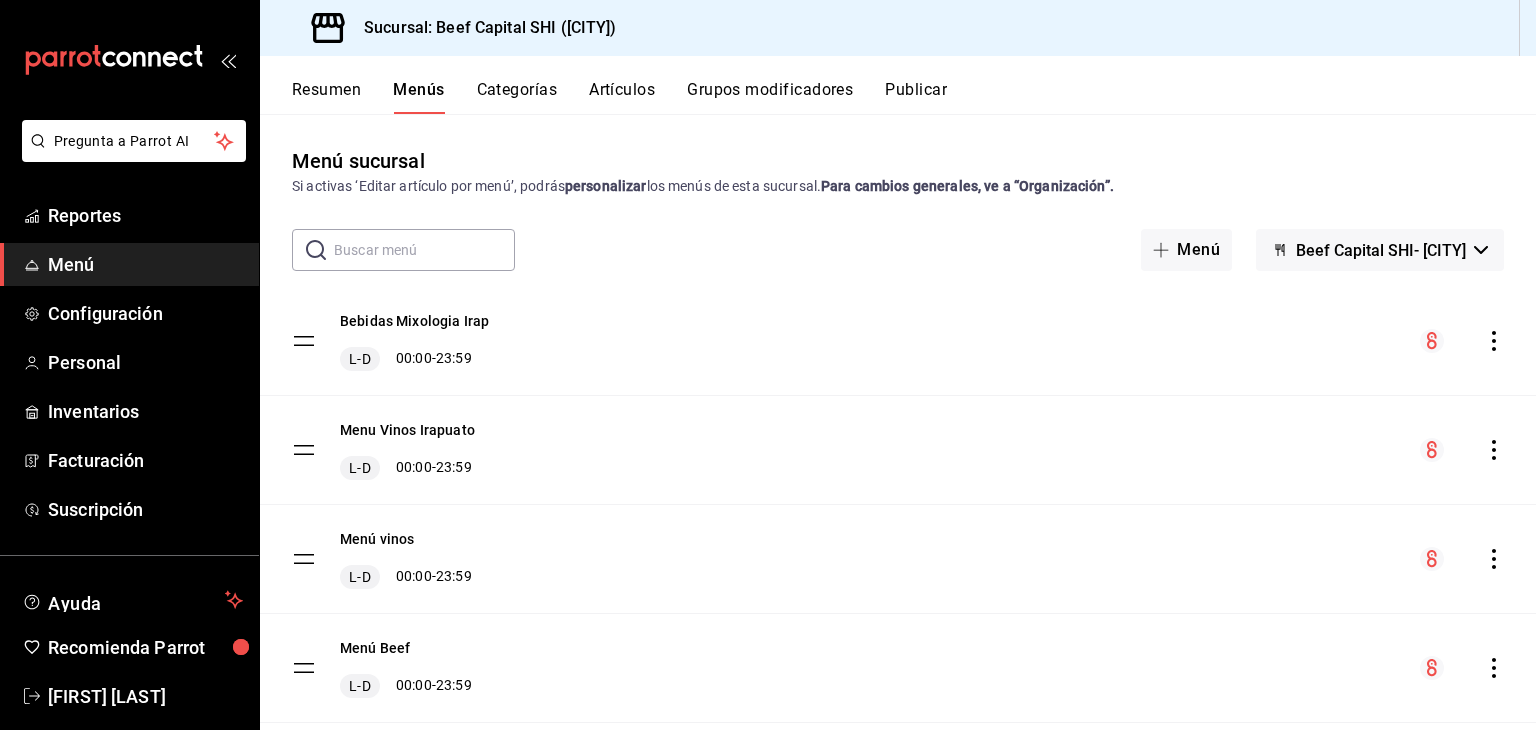 scroll, scrollTop: 158, scrollLeft: 0, axis: vertical 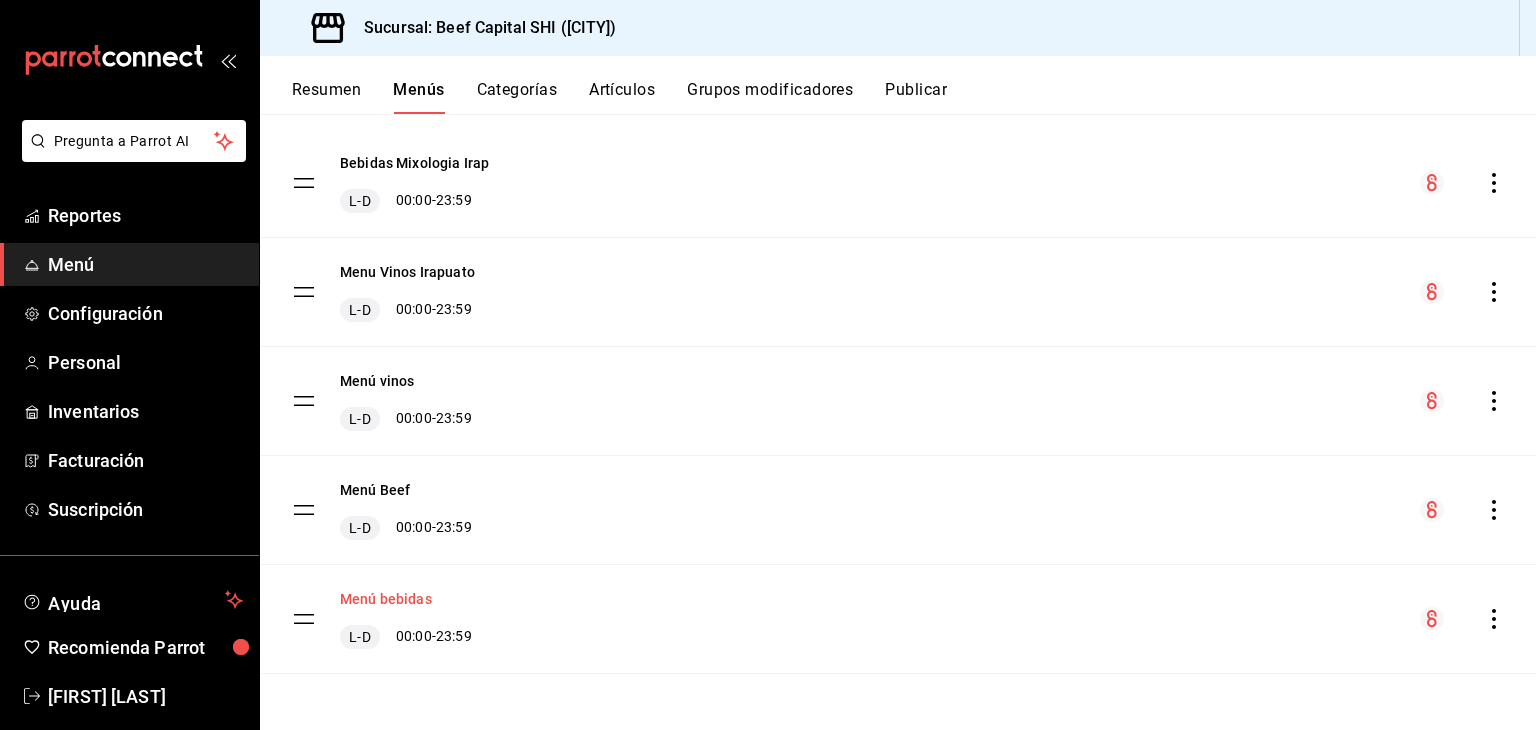 click on "Menú bebidas" at bounding box center (386, 599) 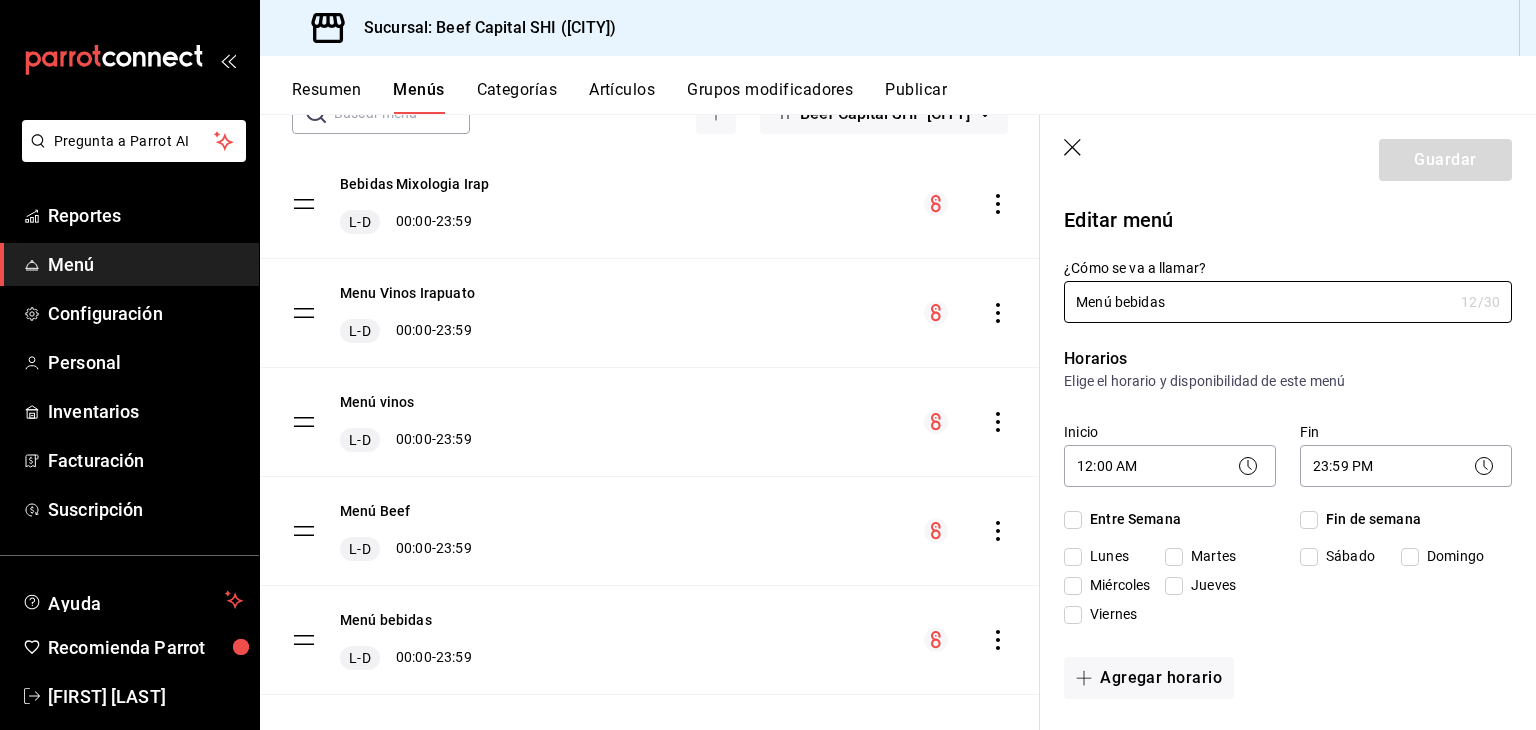 checkbox on "true" 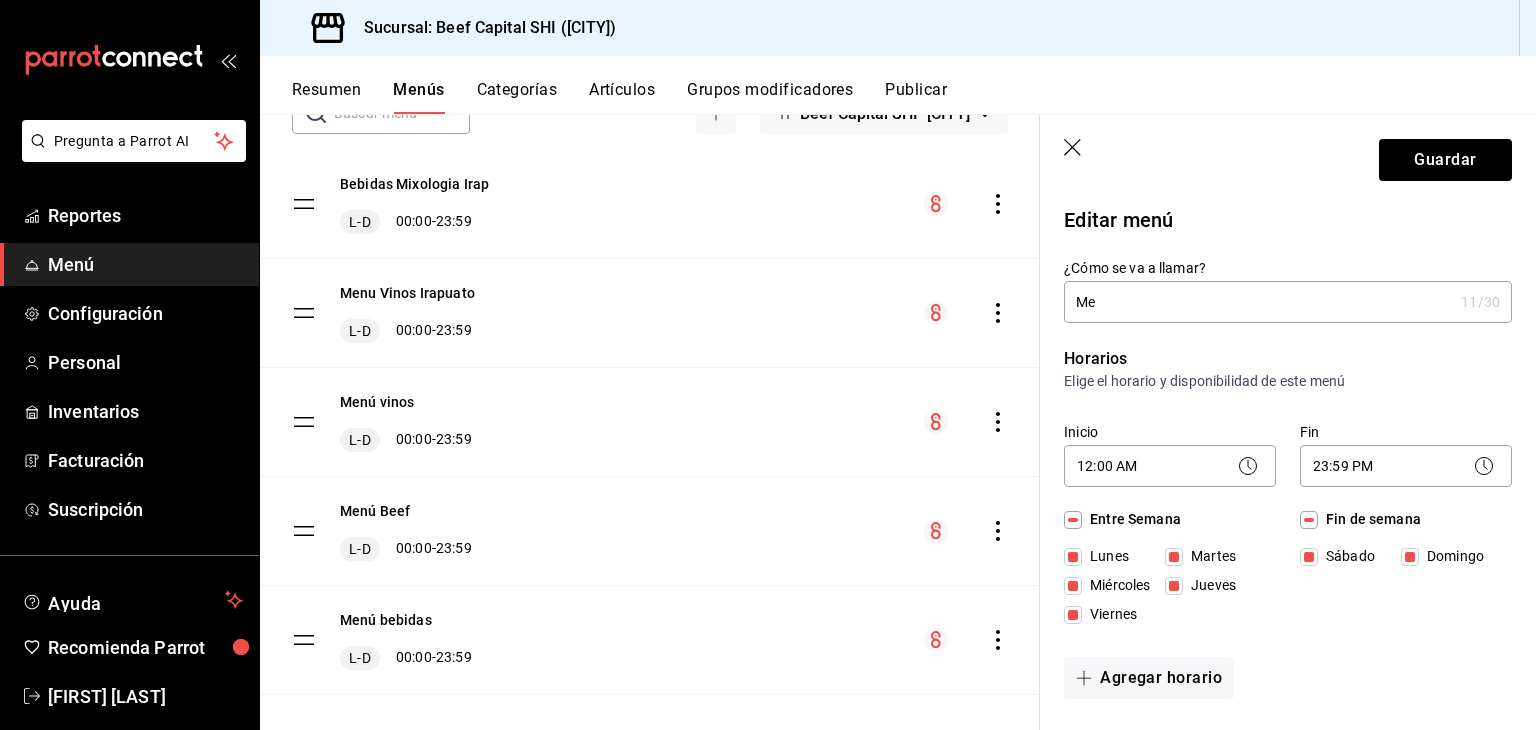 type on "M" 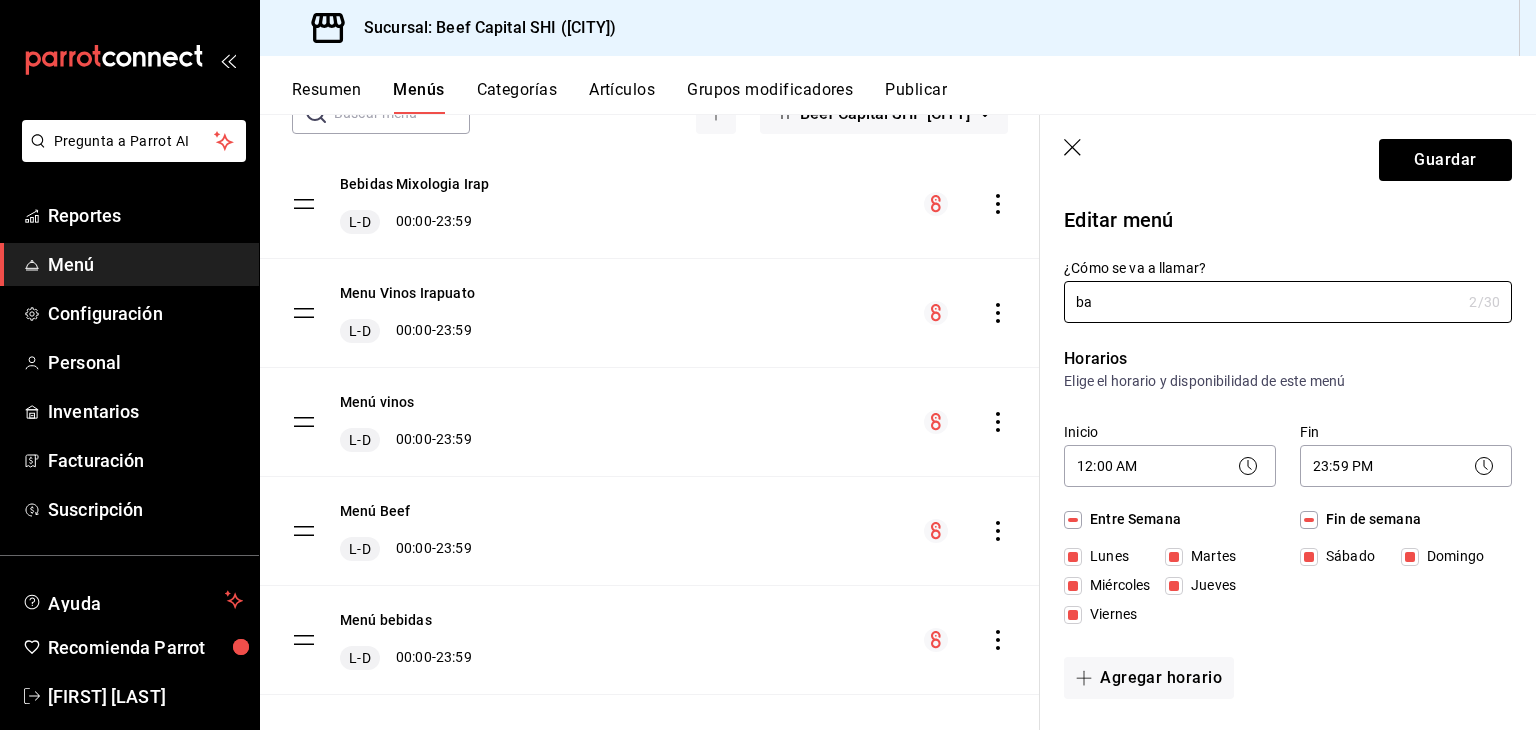 type on "b" 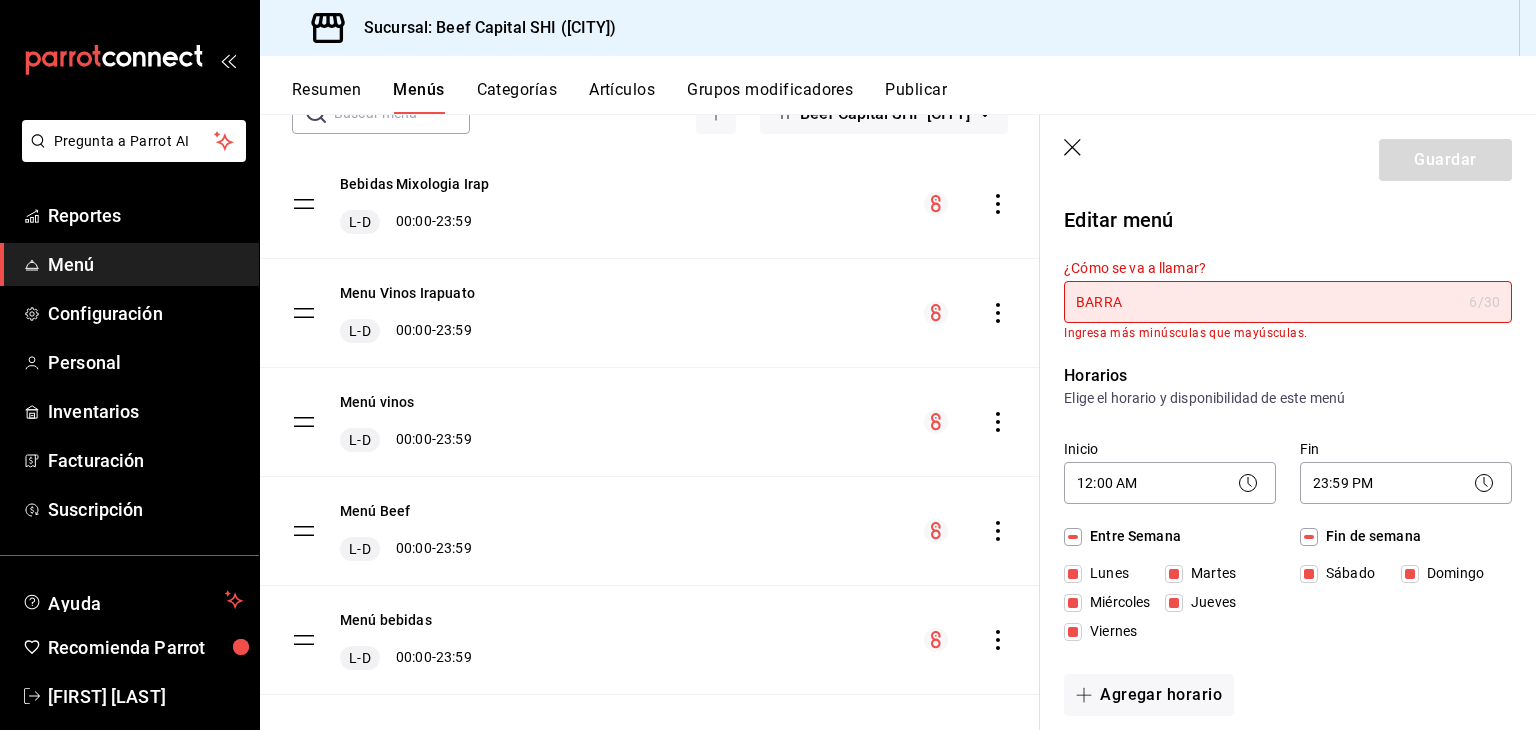 click on "Editar menú" at bounding box center [1288, 220] 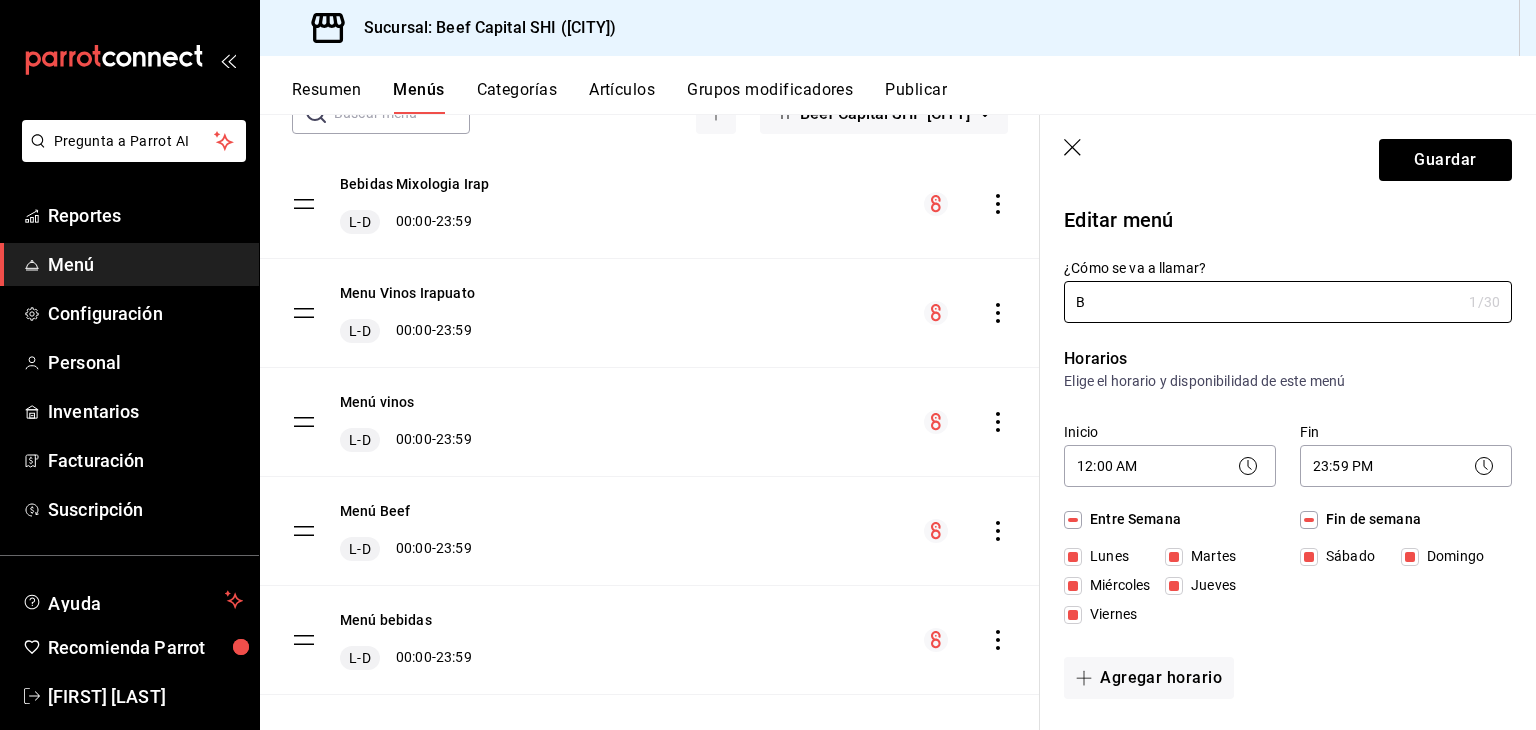 type on "B" 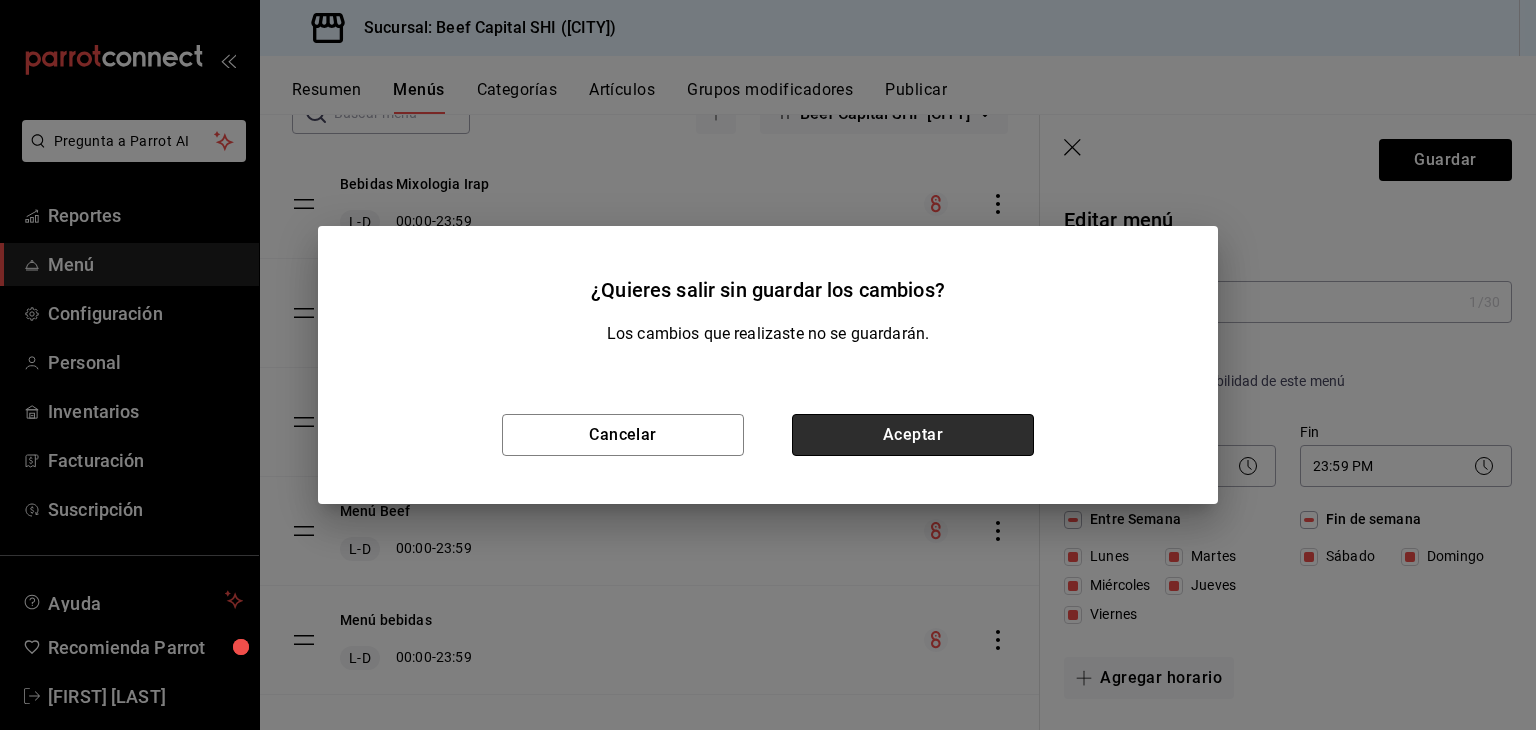 click on "Aceptar" at bounding box center (913, 435) 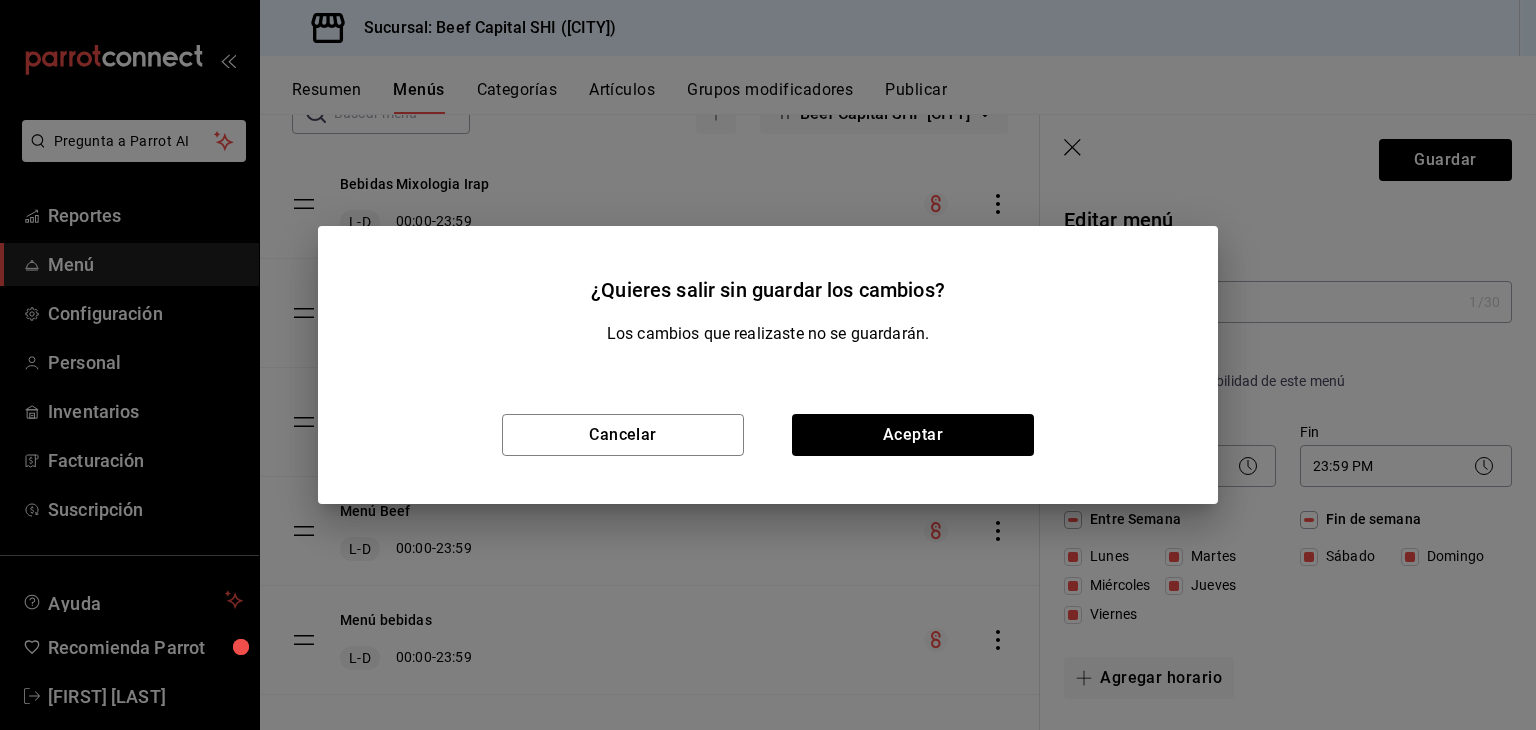 type 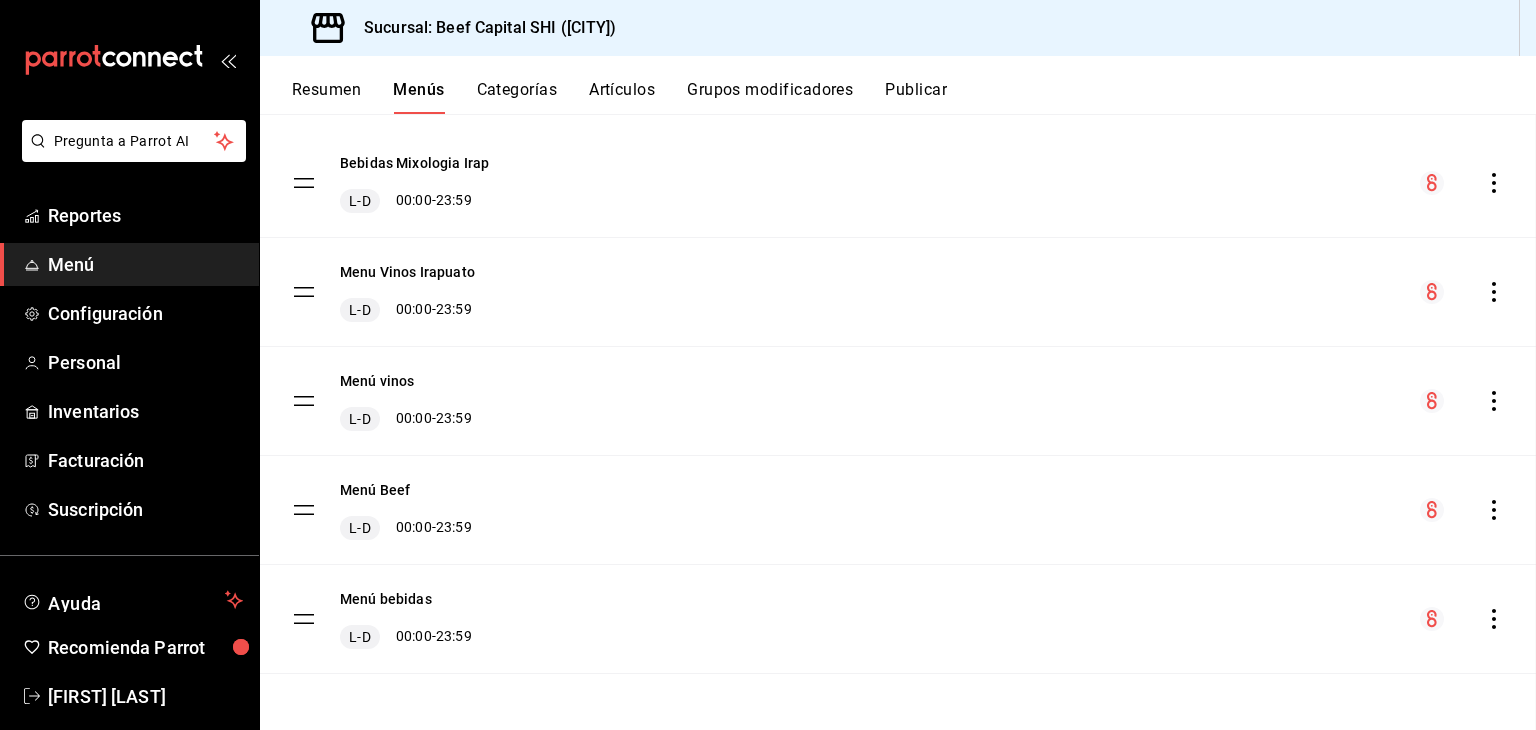checkbox on "false" 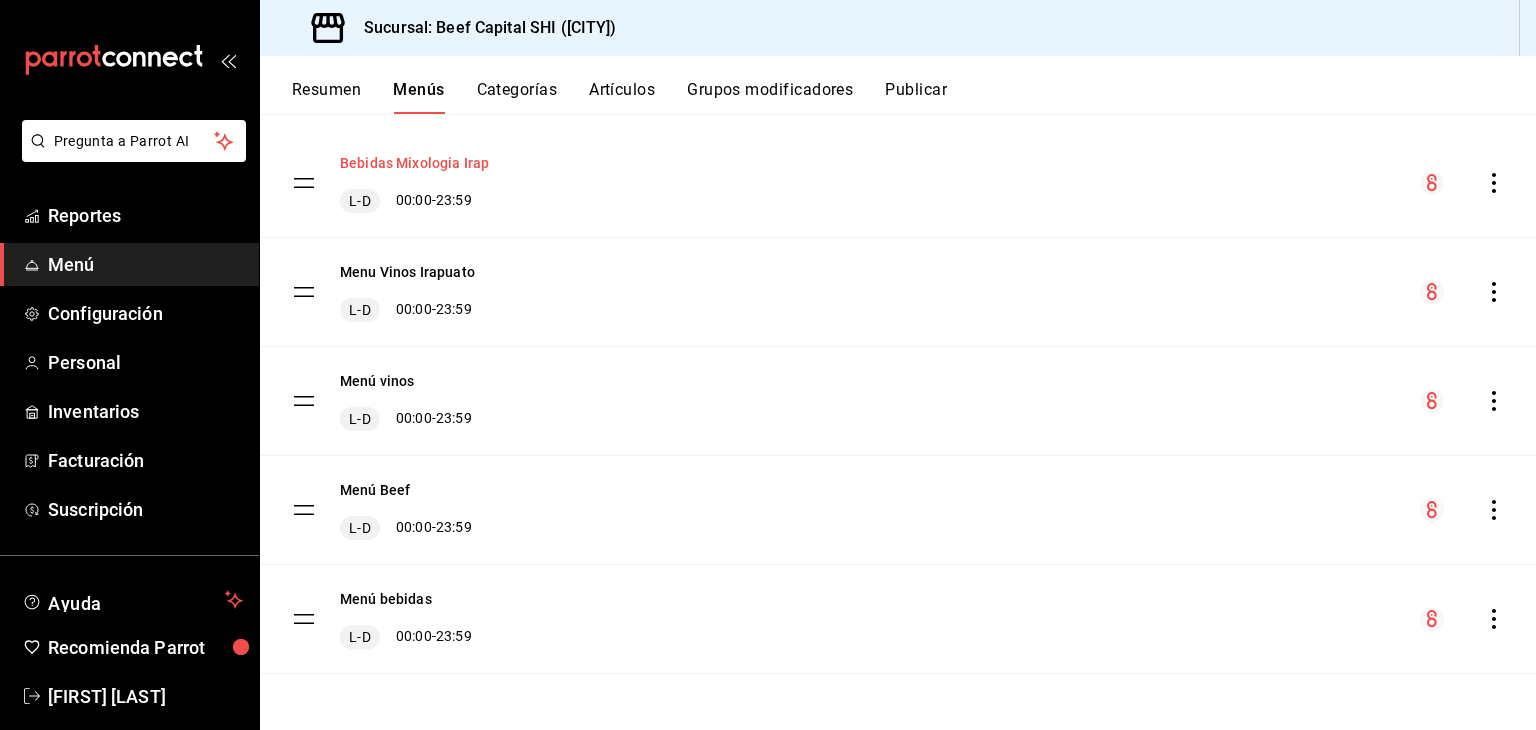 click on "Bebidas Mixologia Irap" at bounding box center [414, 163] 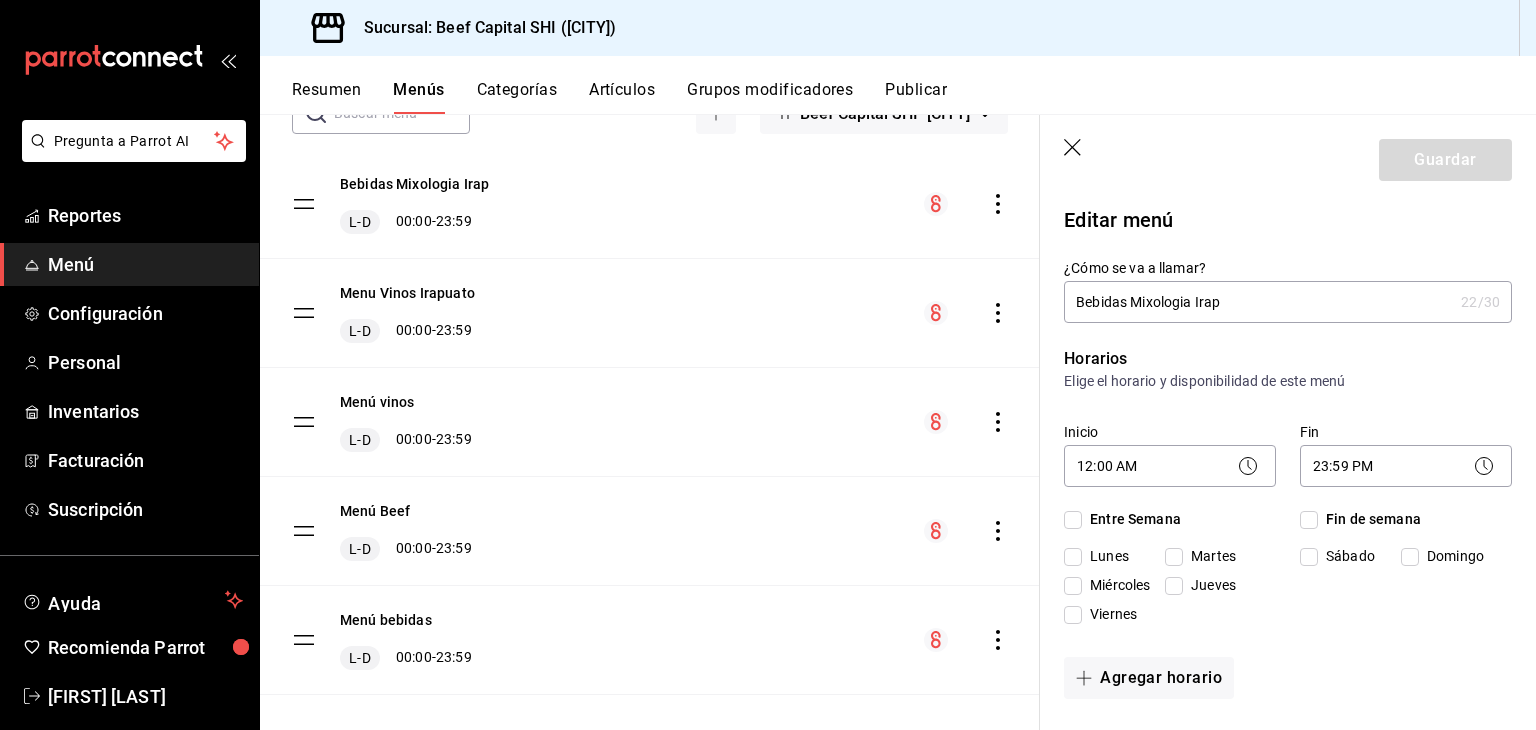checkbox on "true" 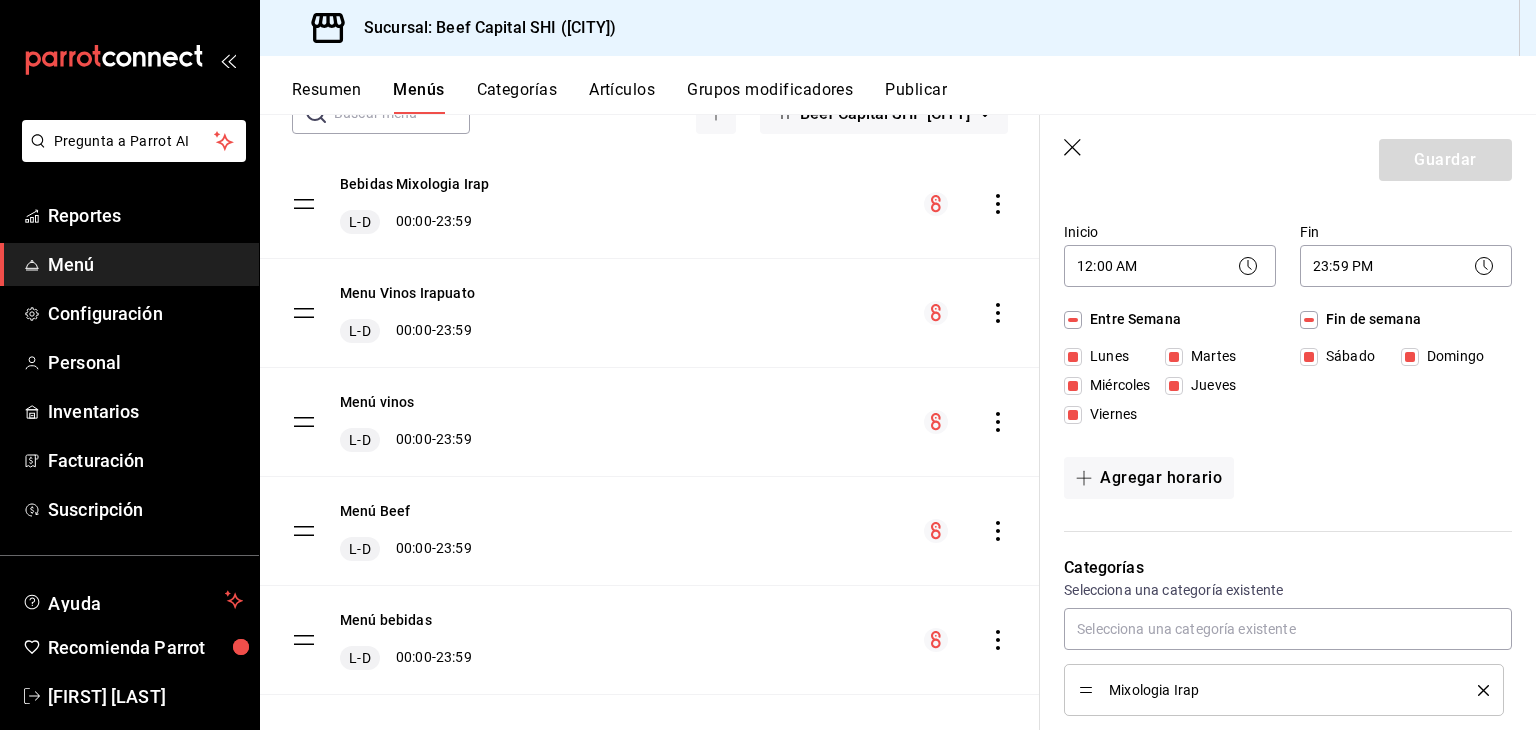 scroll, scrollTop: 0, scrollLeft: 0, axis: both 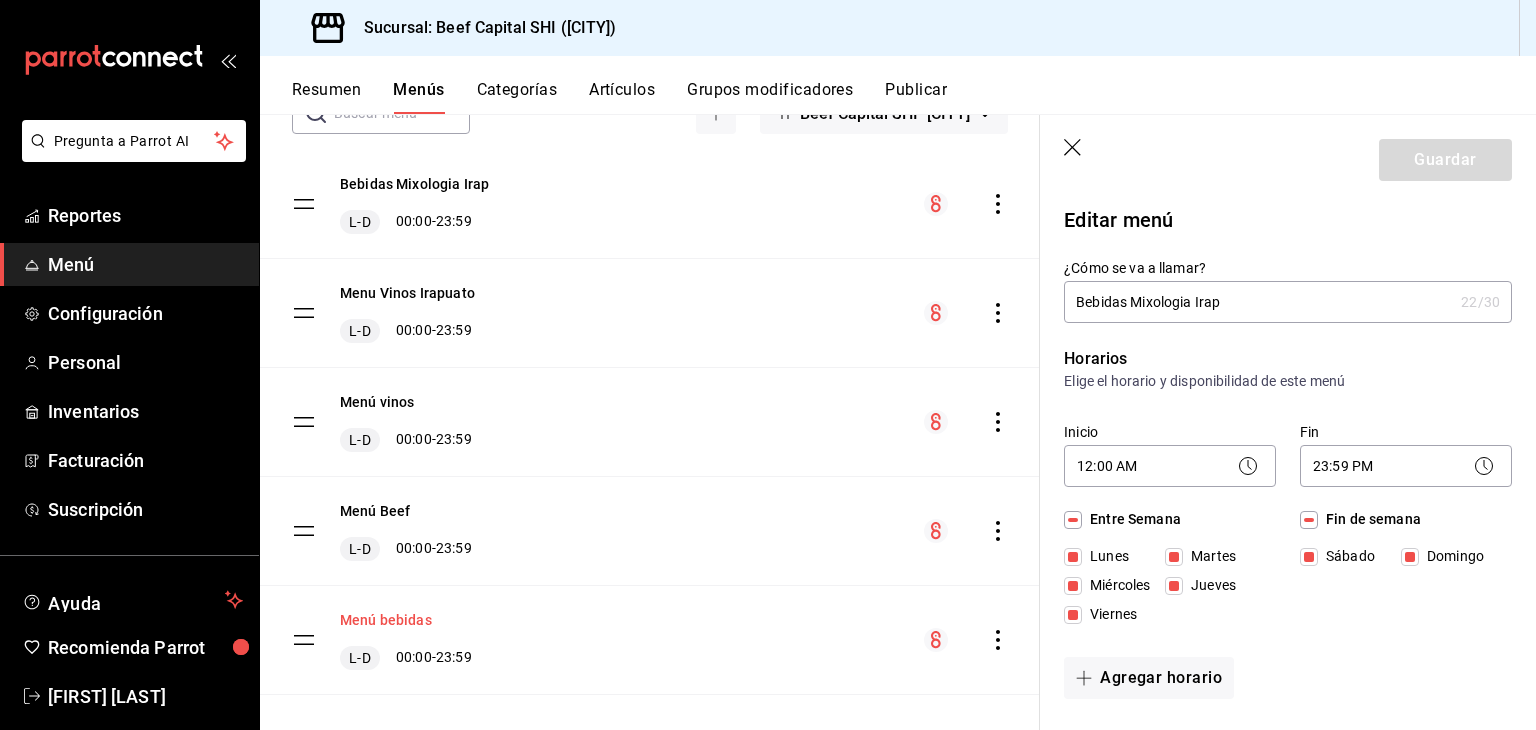 click on "Menú bebidas" at bounding box center [386, 620] 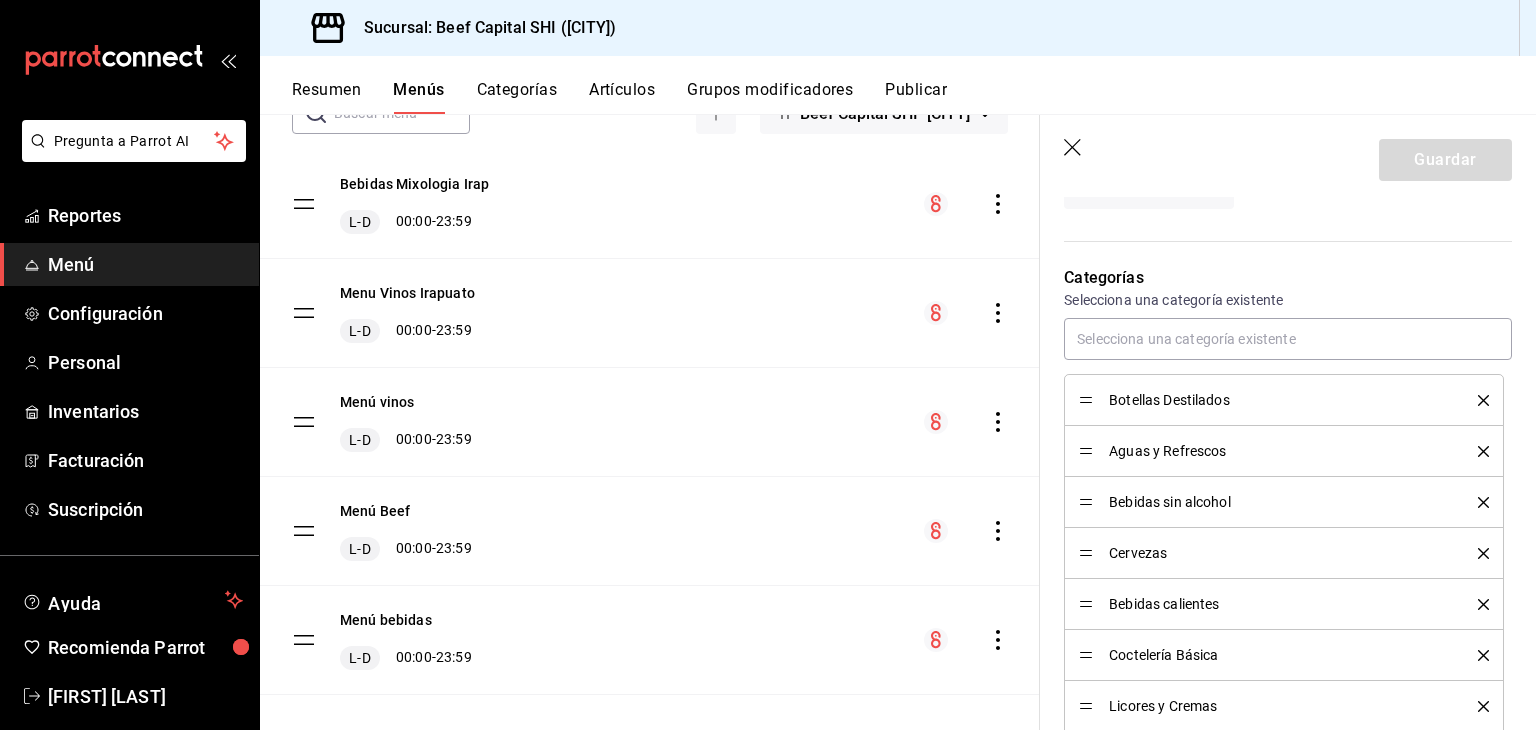 scroll, scrollTop: 500, scrollLeft: 0, axis: vertical 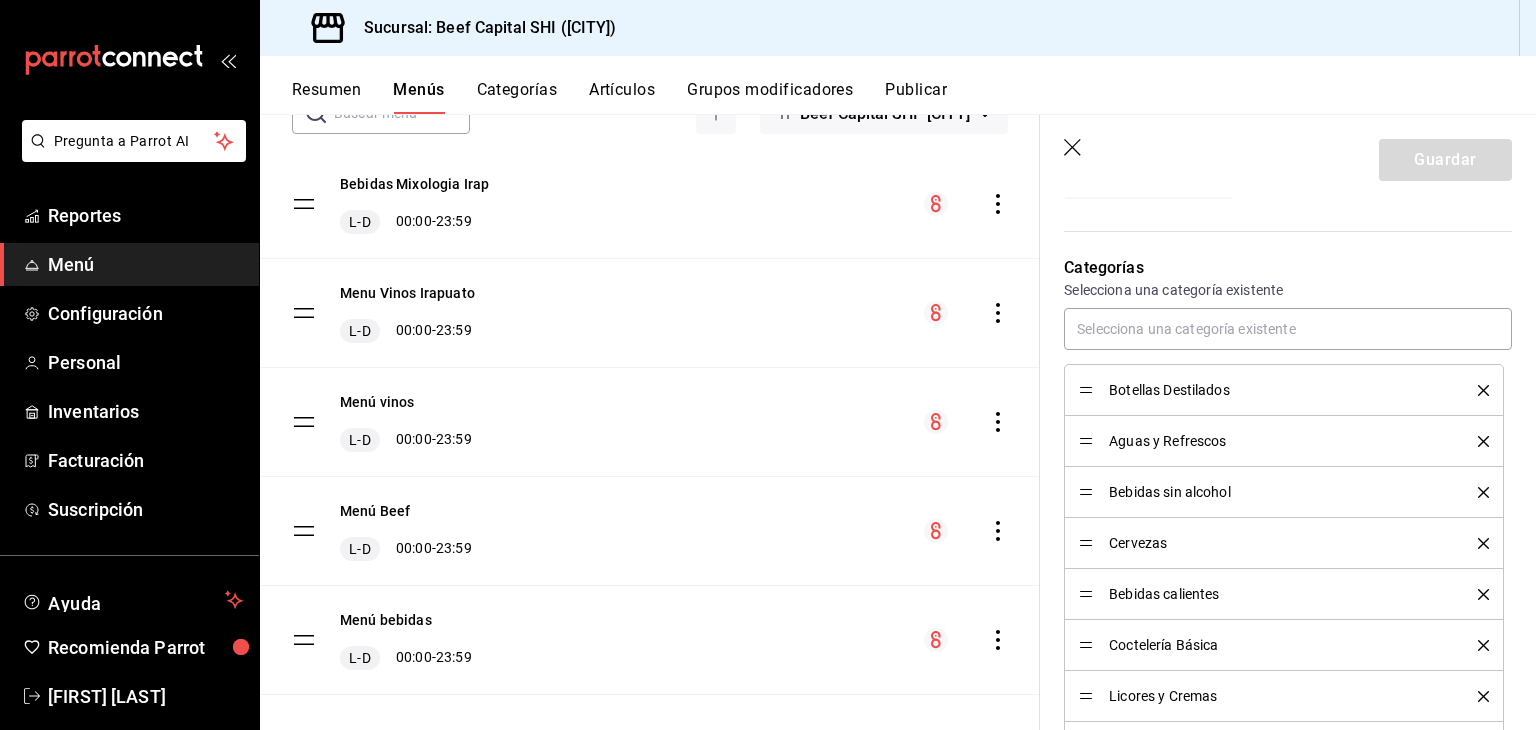 click on "Categorías" at bounding box center (517, 97) 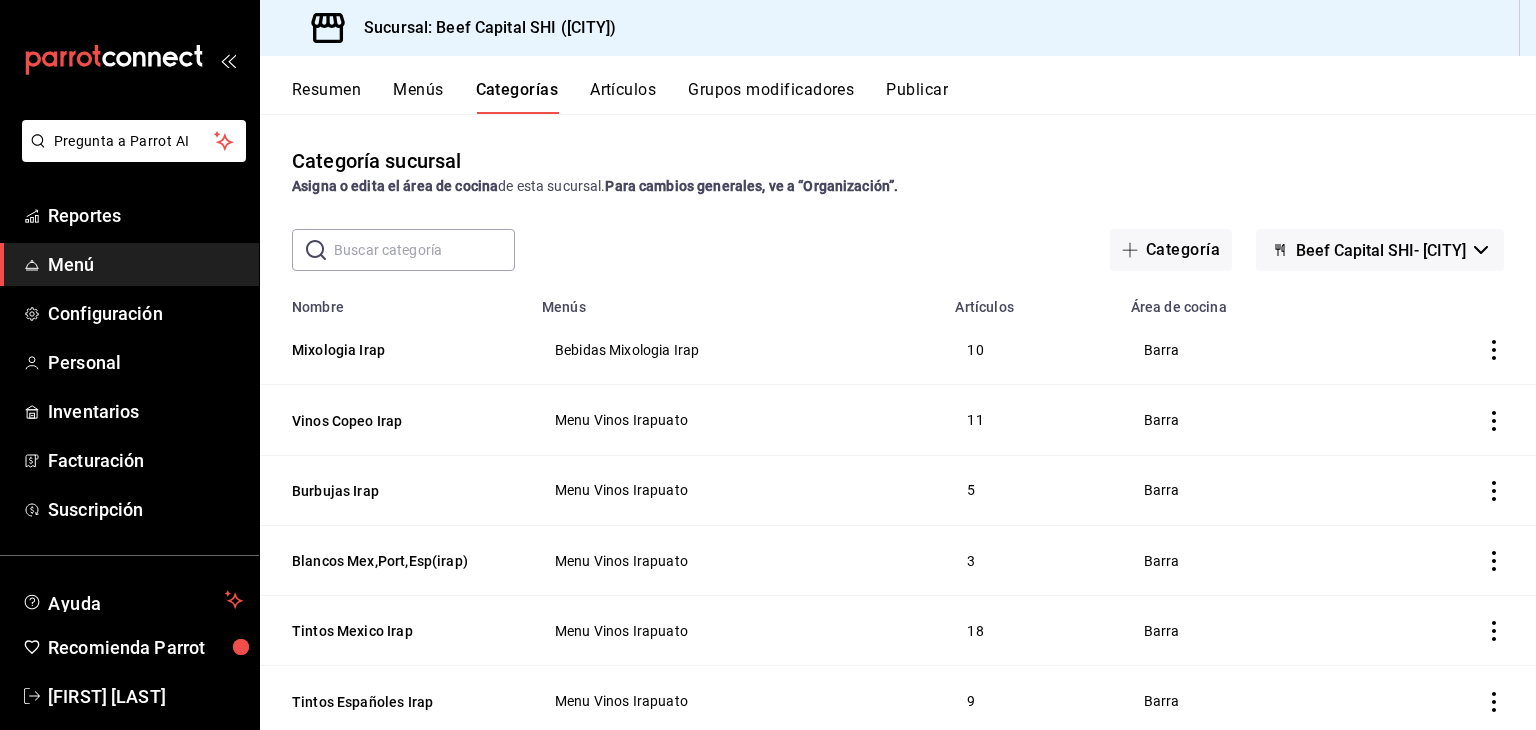 click on "Menús" at bounding box center (418, 97) 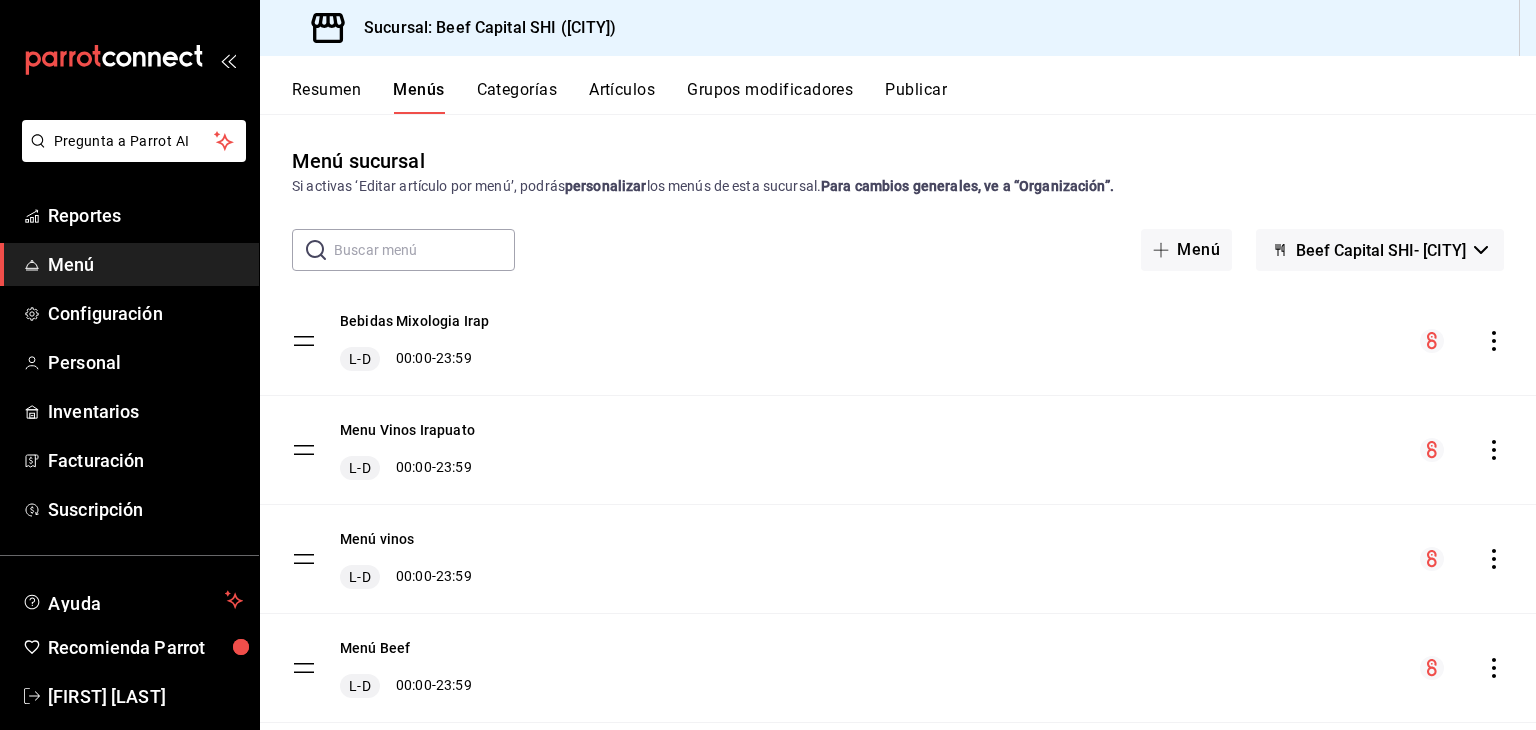 click on "Categorías" at bounding box center (517, 97) 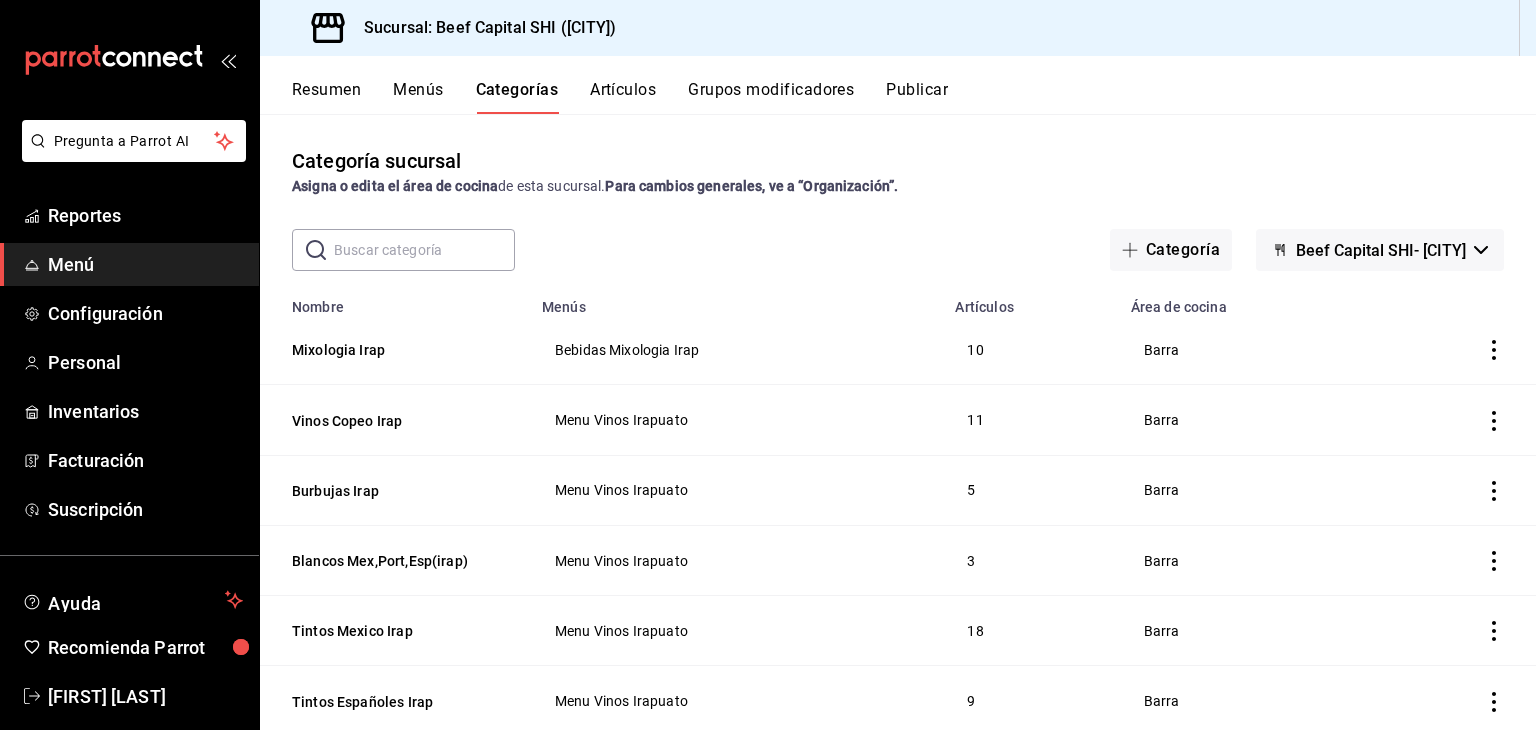 click 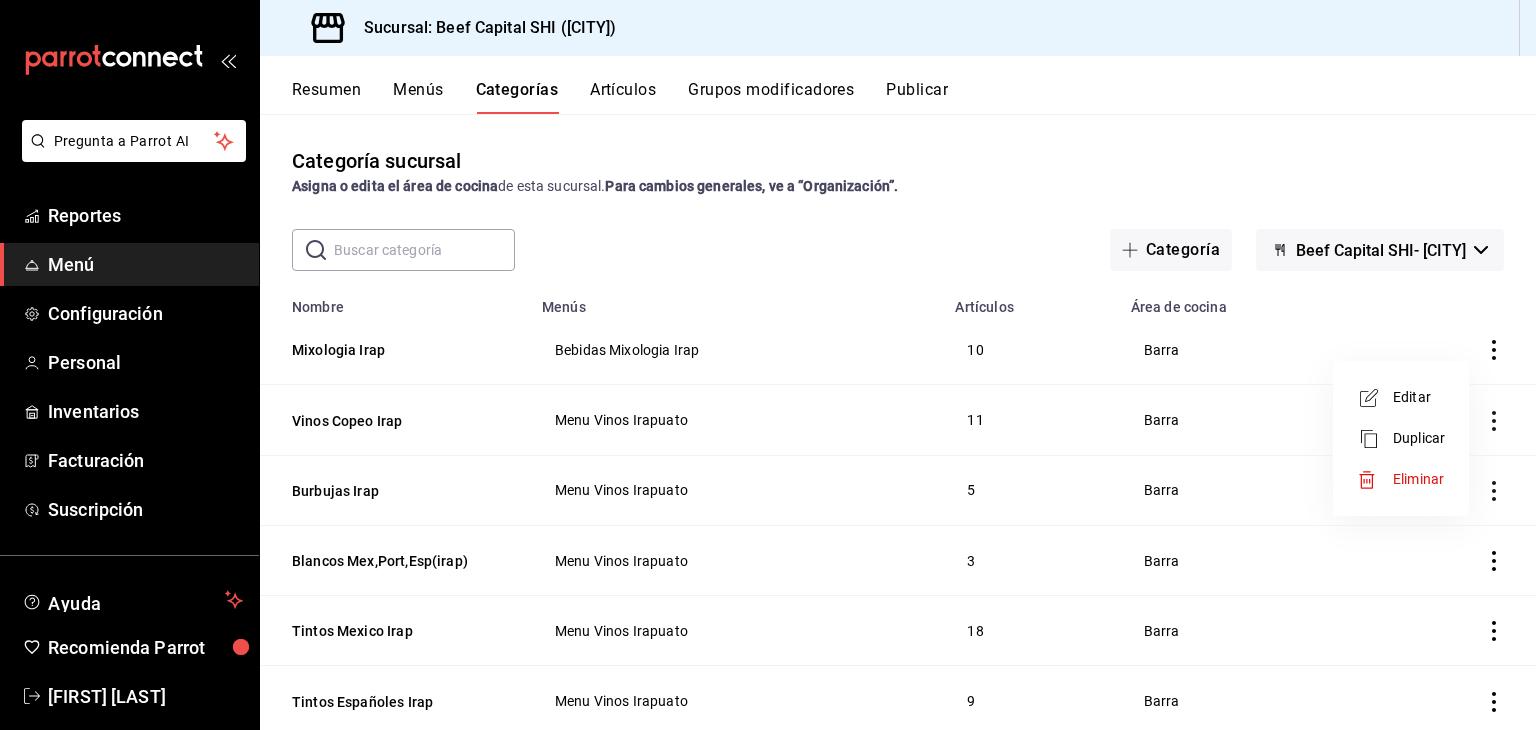 click on "Editar" at bounding box center [1419, 397] 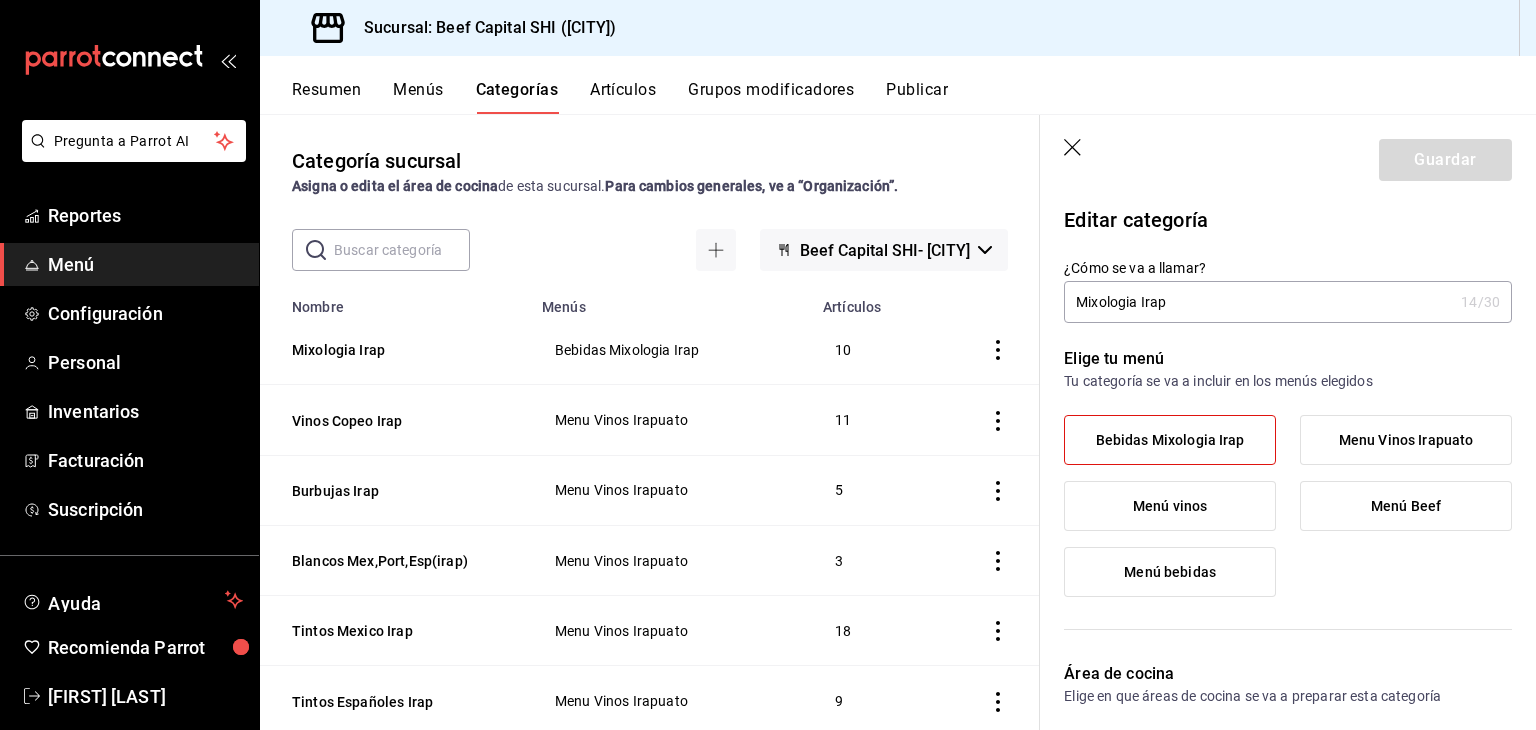 click on "Menú bebidas" at bounding box center (1170, 572) 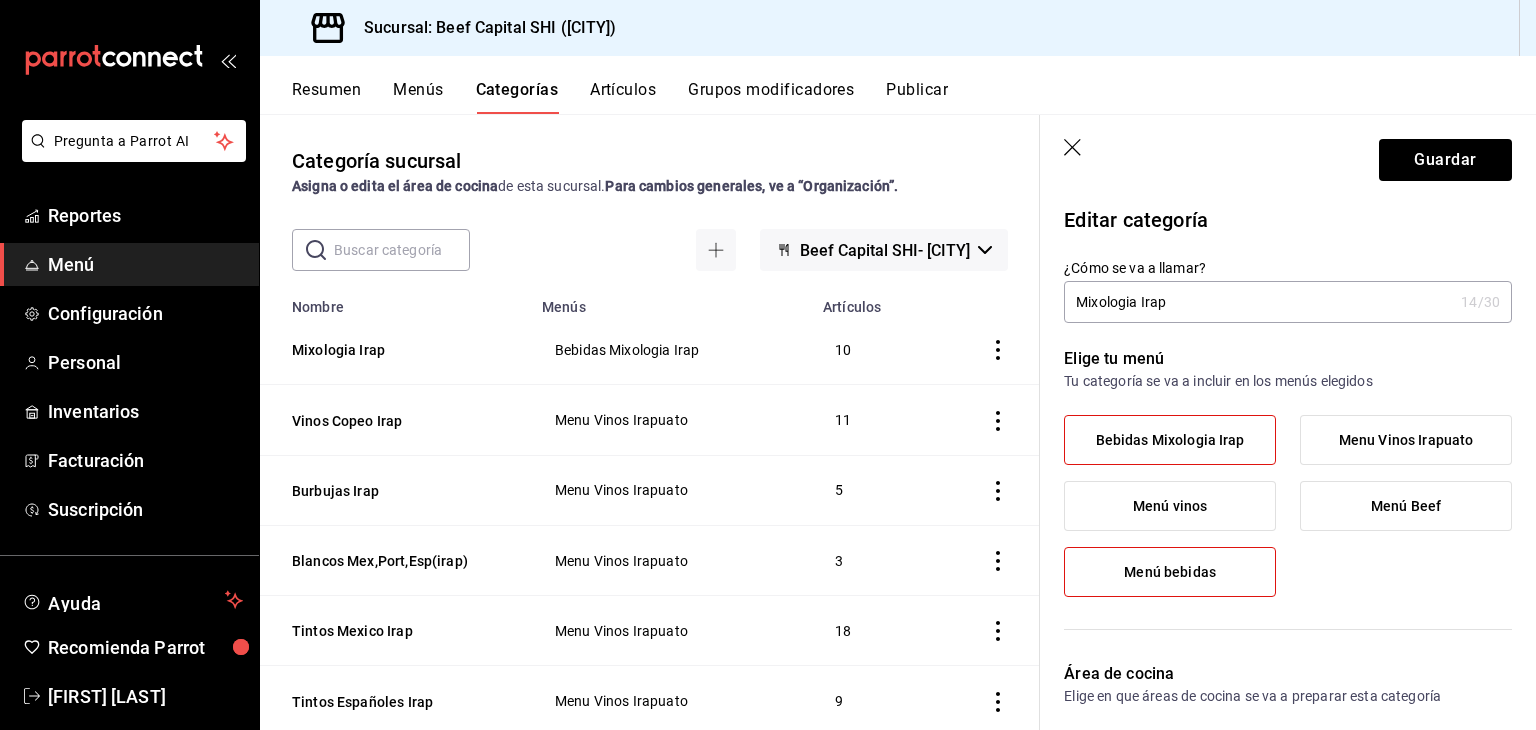 click on "Bebidas Mixologia Irap" at bounding box center (1170, 440) 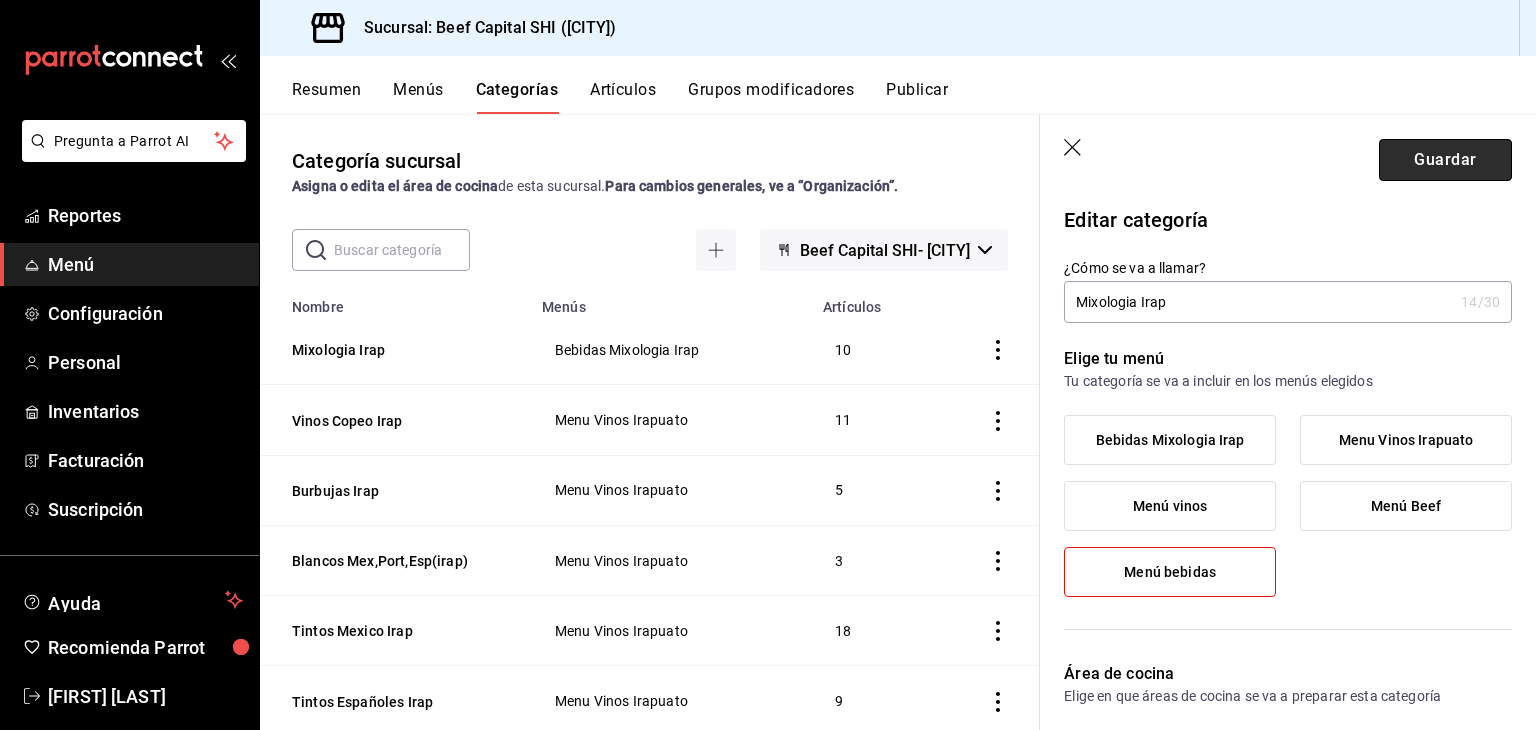 click on "Guardar" at bounding box center (1445, 160) 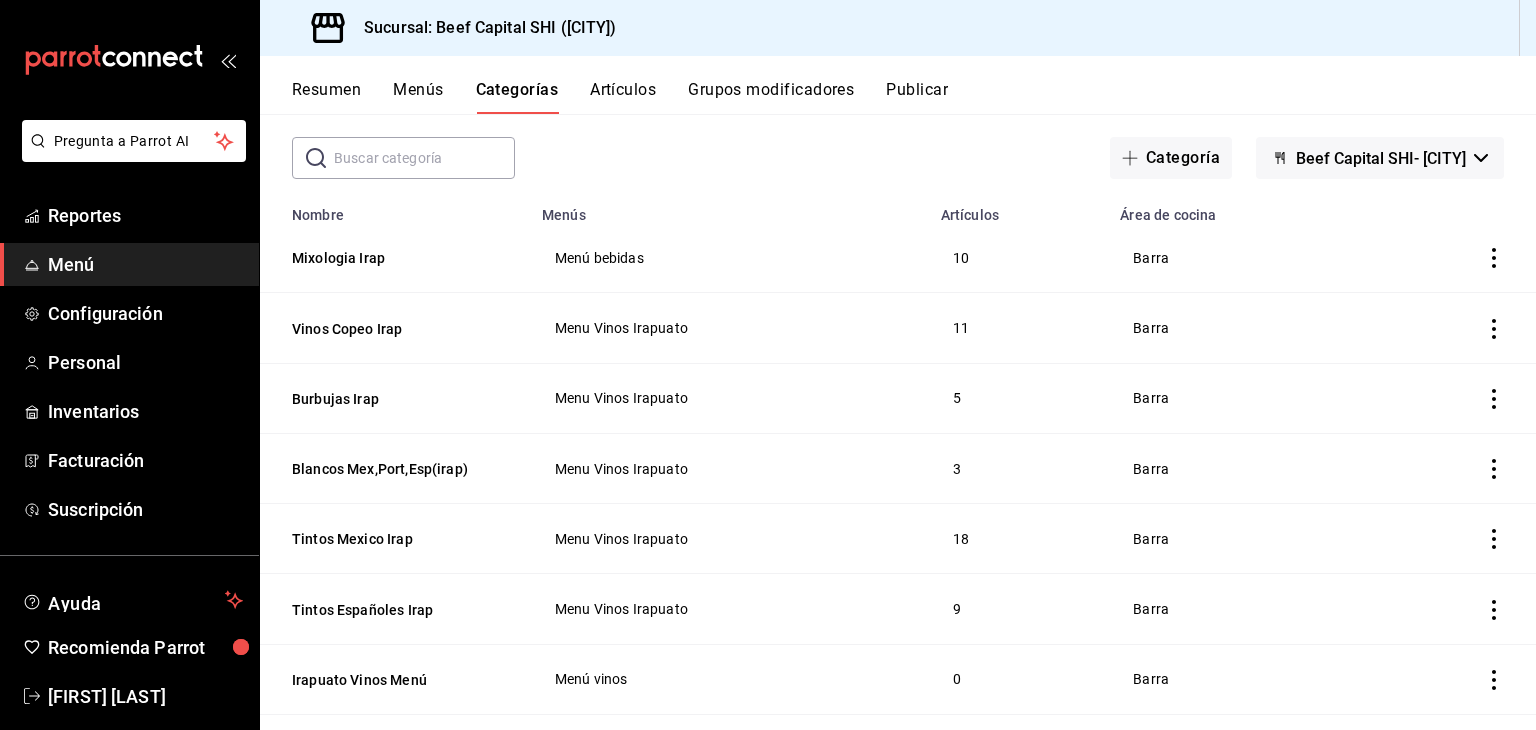 scroll, scrollTop: 0, scrollLeft: 0, axis: both 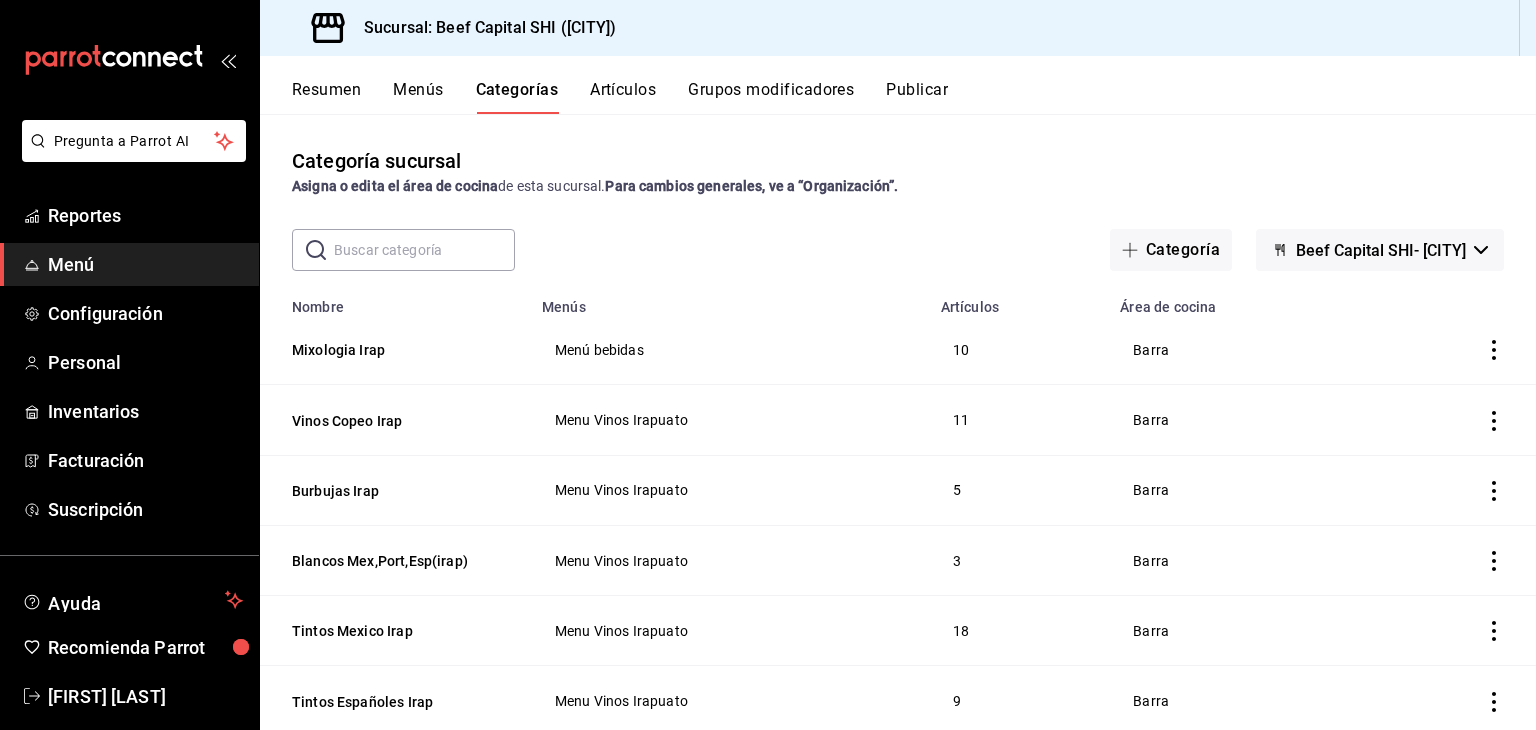click on "Menús" at bounding box center (418, 97) 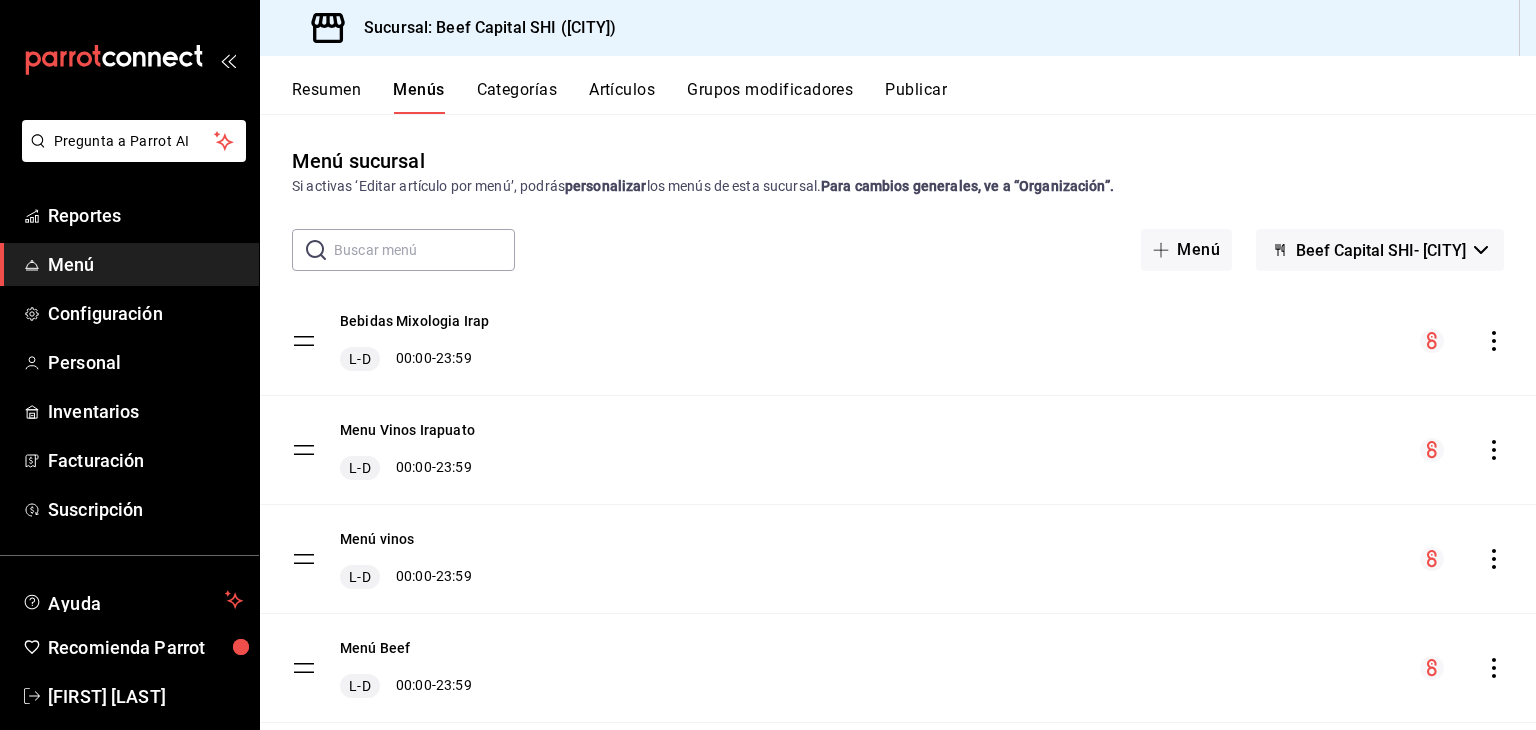 click 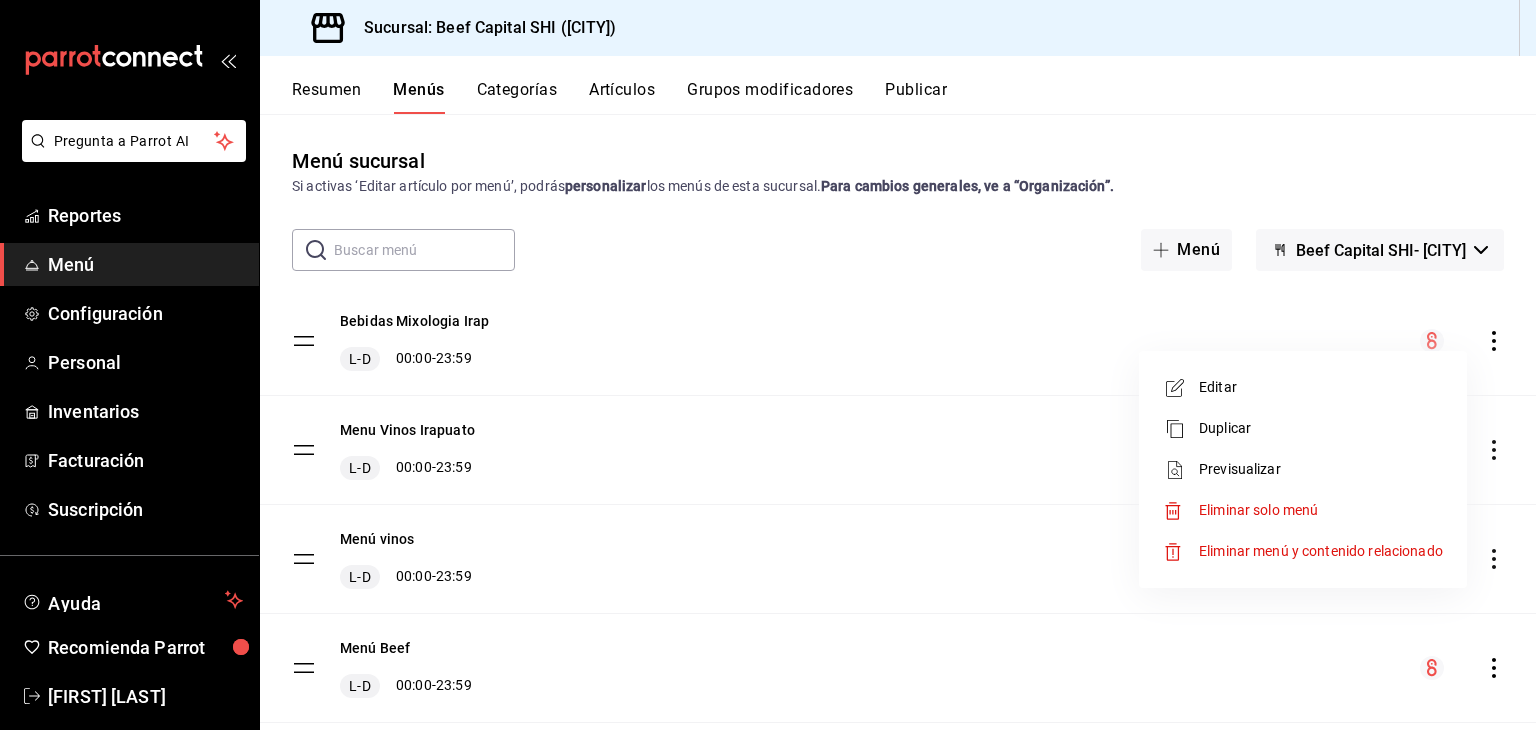 click at bounding box center (768, 365) 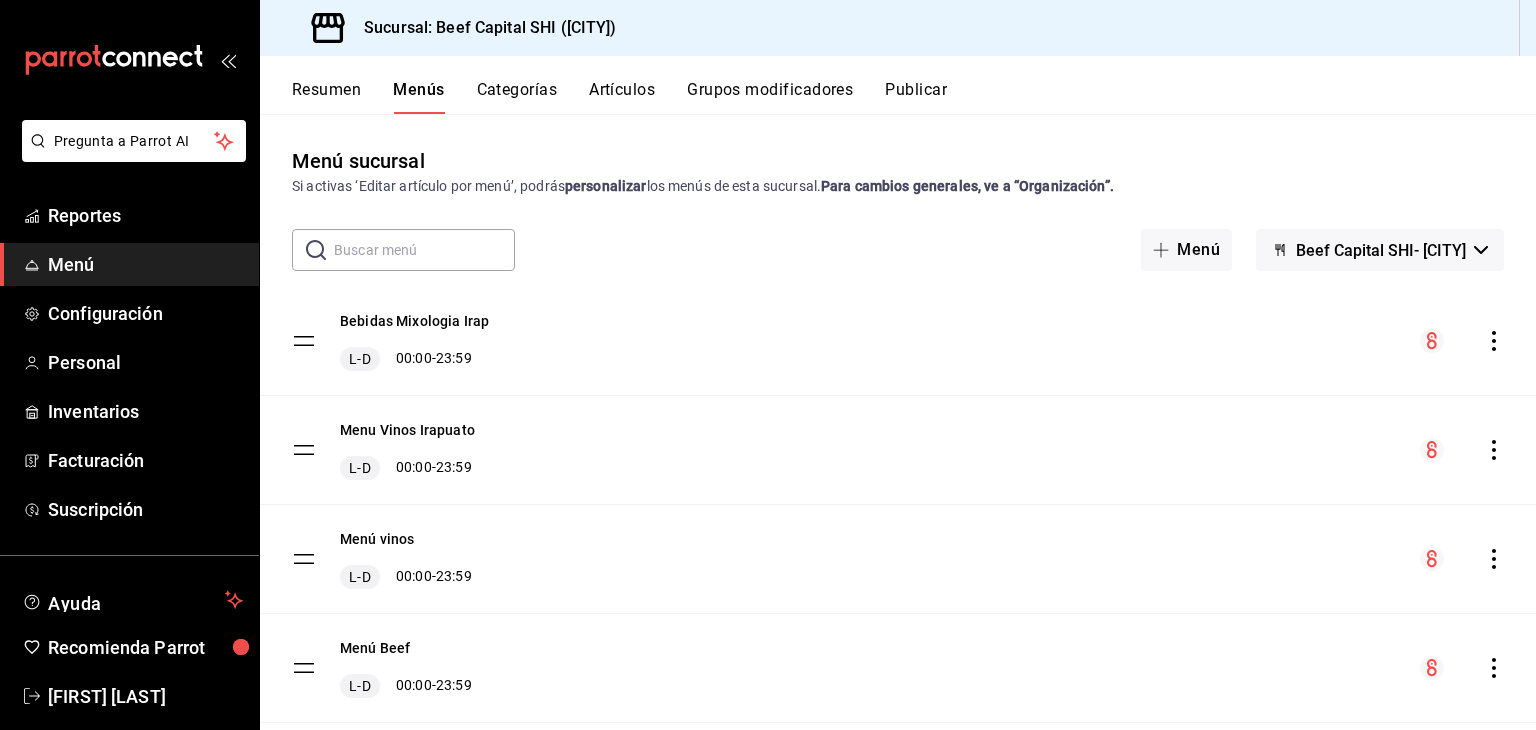 click on "Bebidas Mixologia Irap L-D 00:00  -  23:59" at bounding box center [414, 341] 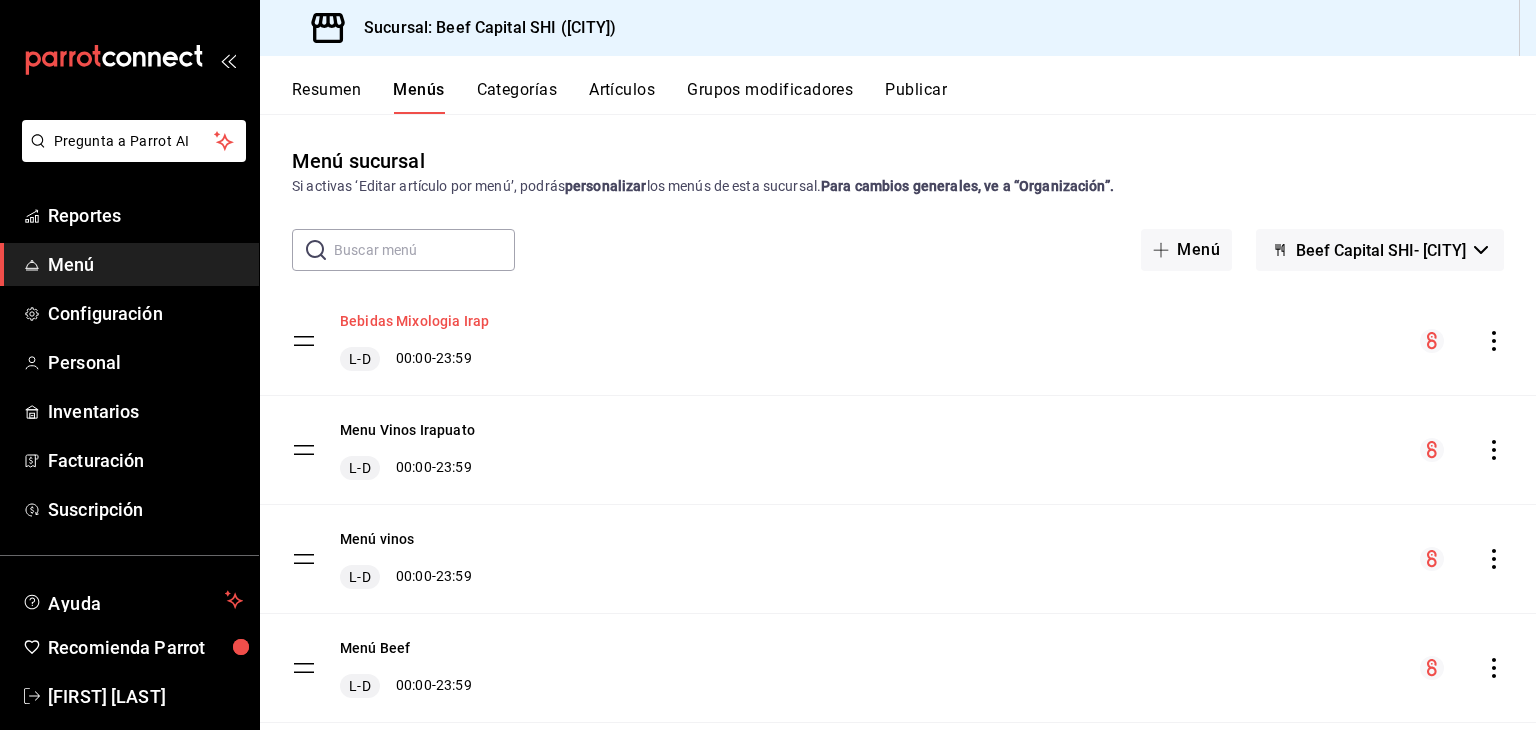 click on "Bebidas Mixologia Irap" at bounding box center (414, 321) 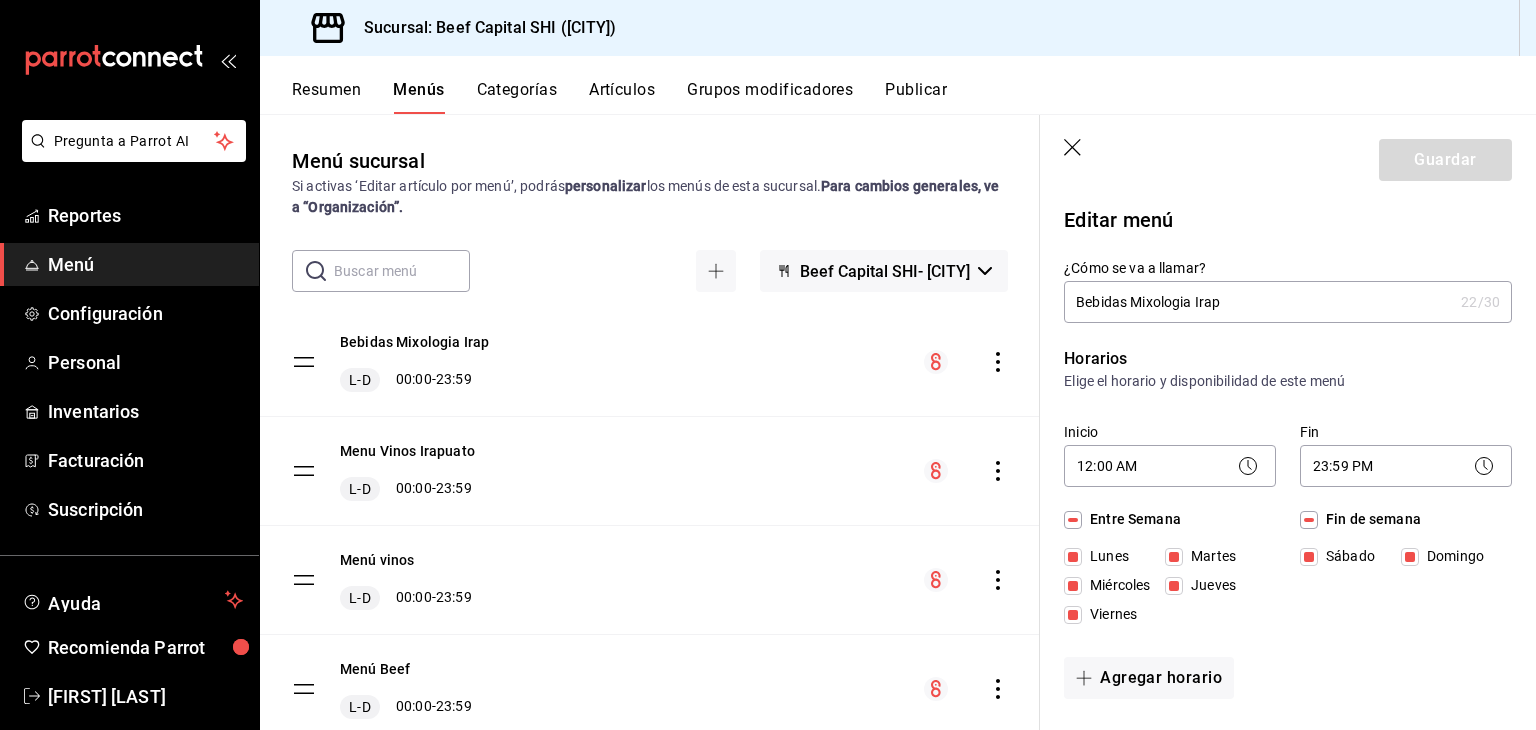 click 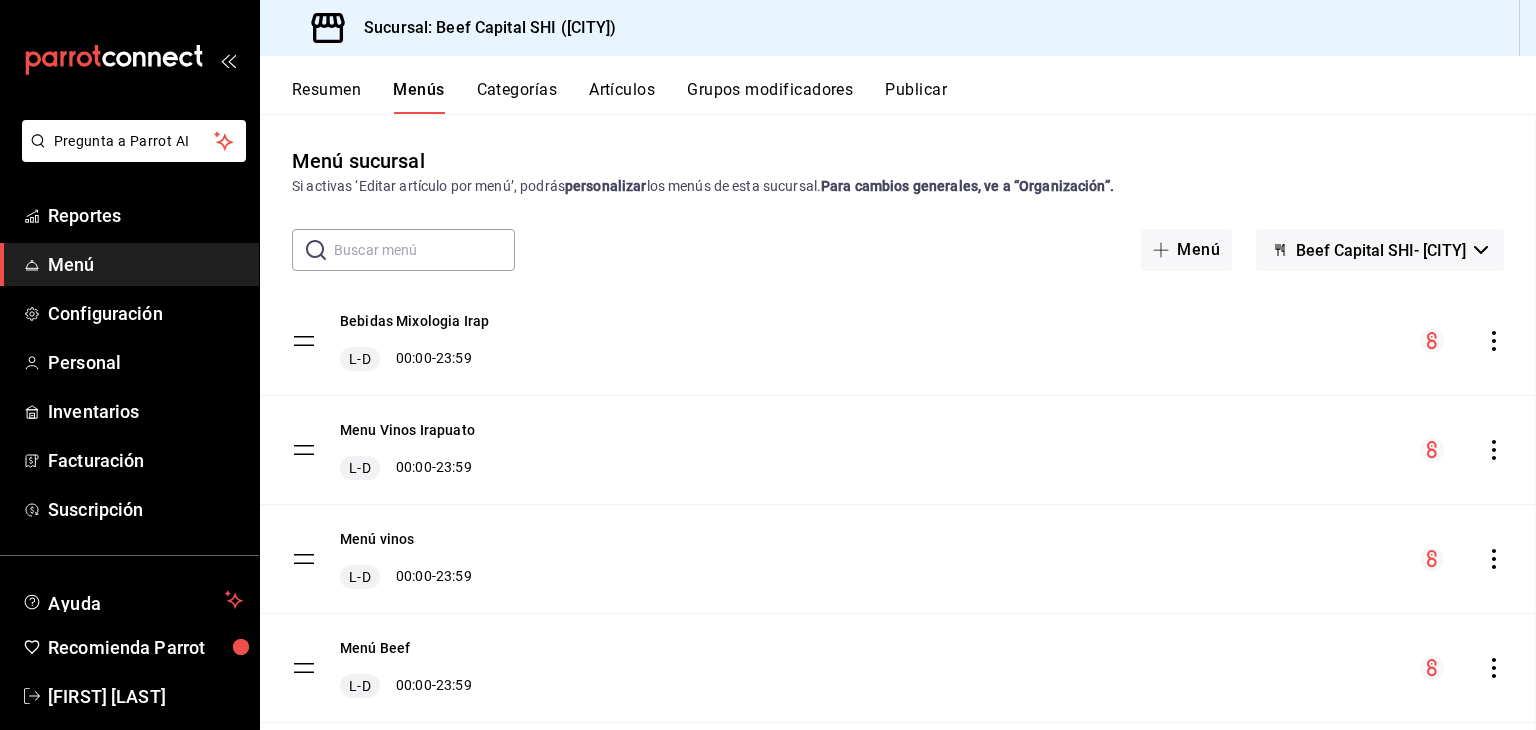checkbox on "false" 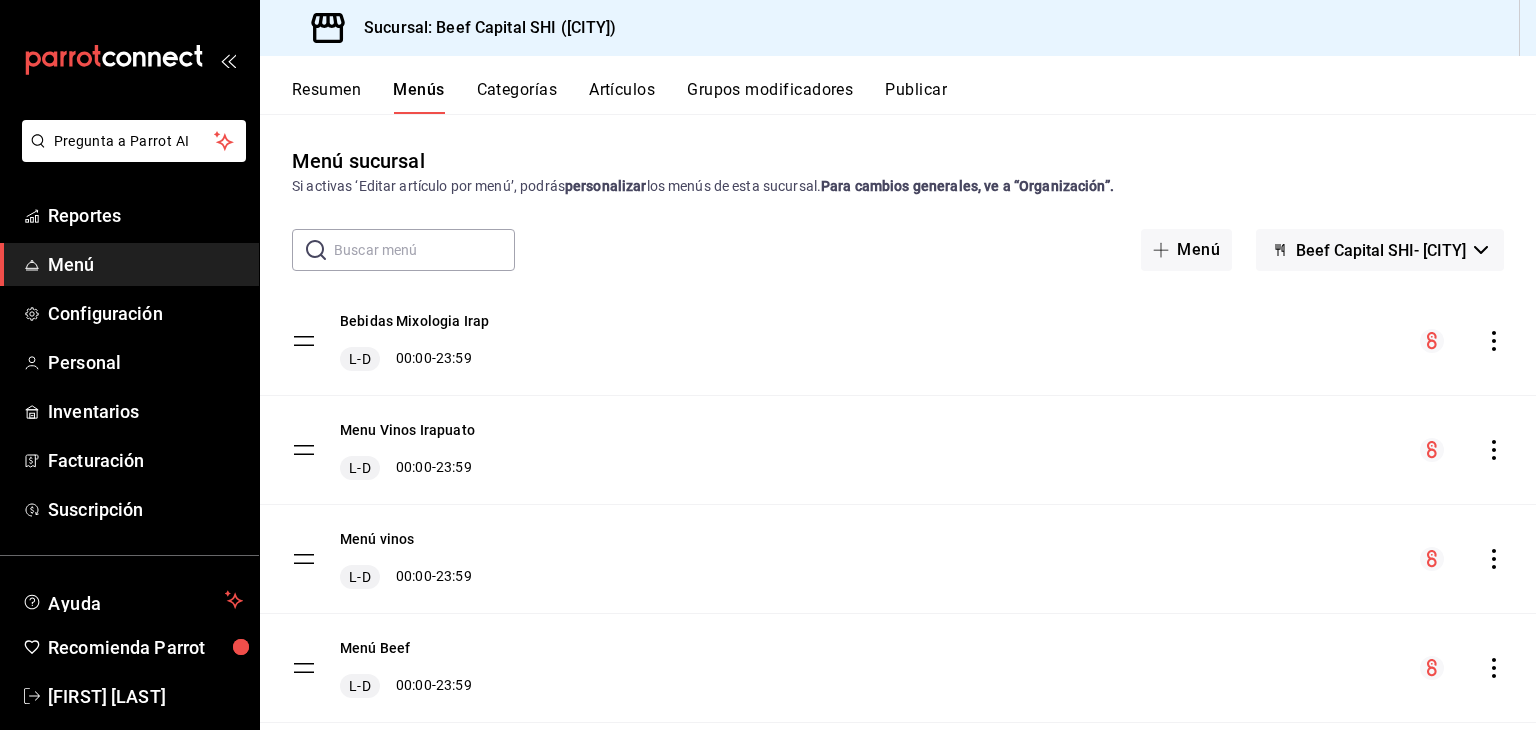 drag, startPoint x: 1476, startPoint y: 345, endPoint x: 1000, endPoint y: 323, distance: 476.50812 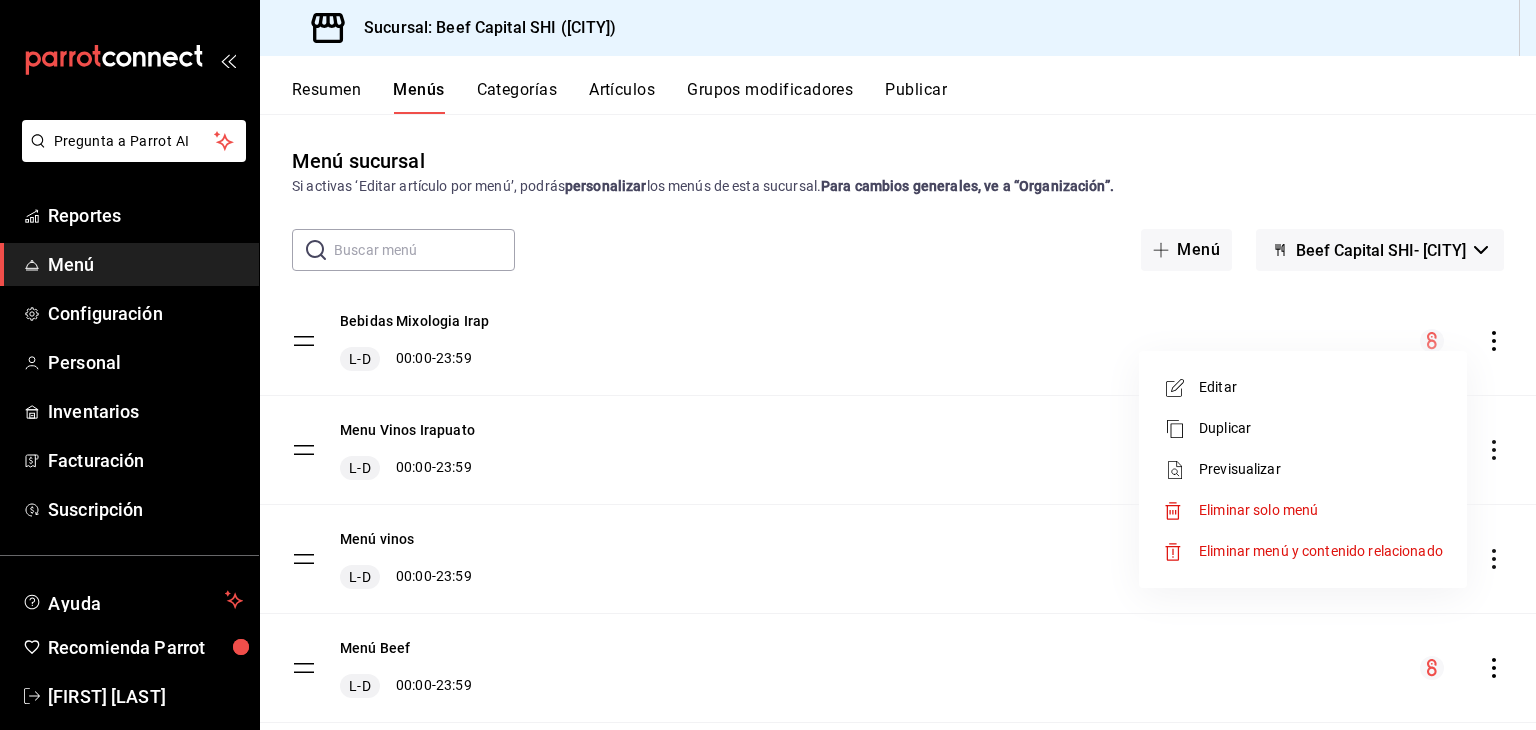 click on "Eliminar solo menú" at bounding box center [1258, 510] 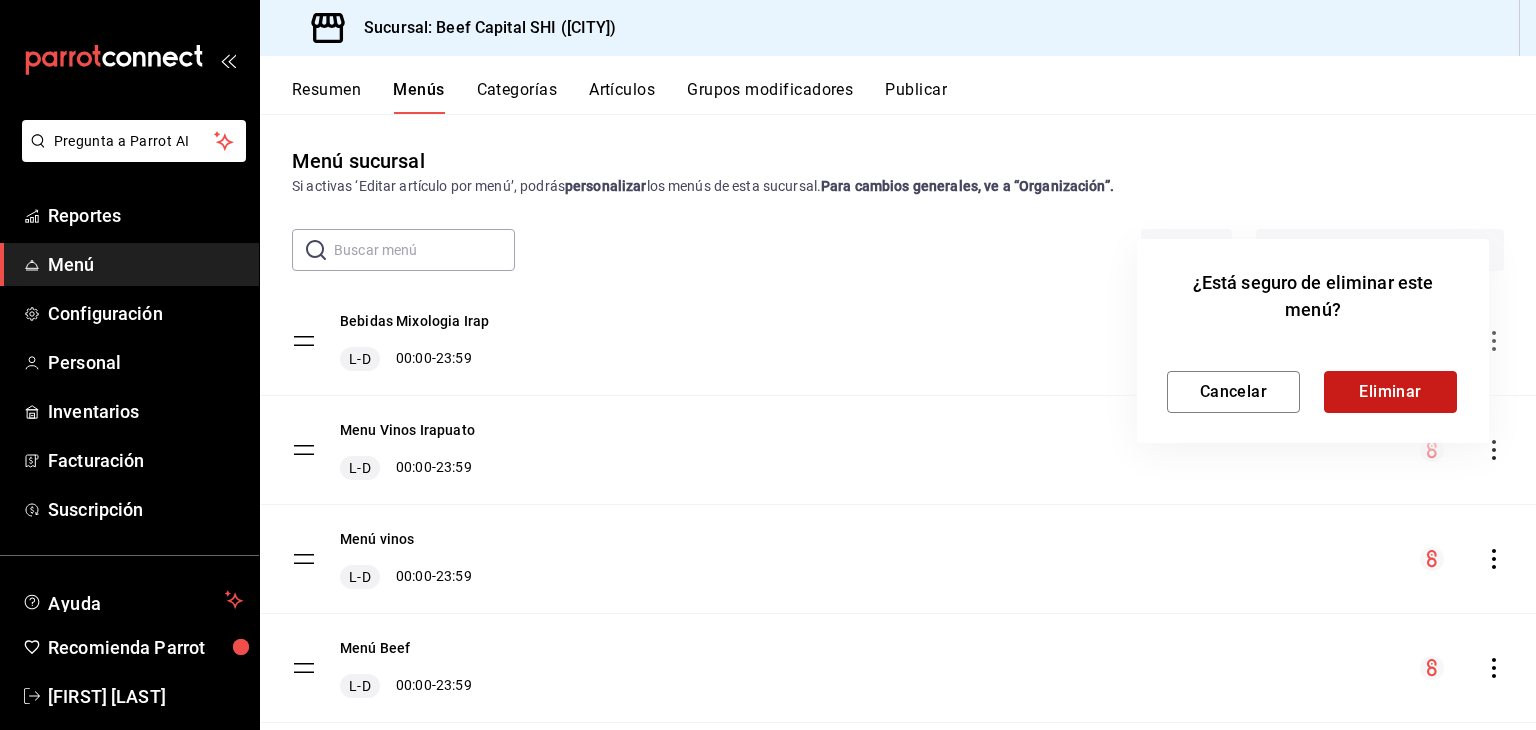 click on "Eliminar" at bounding box center [1390, 392] 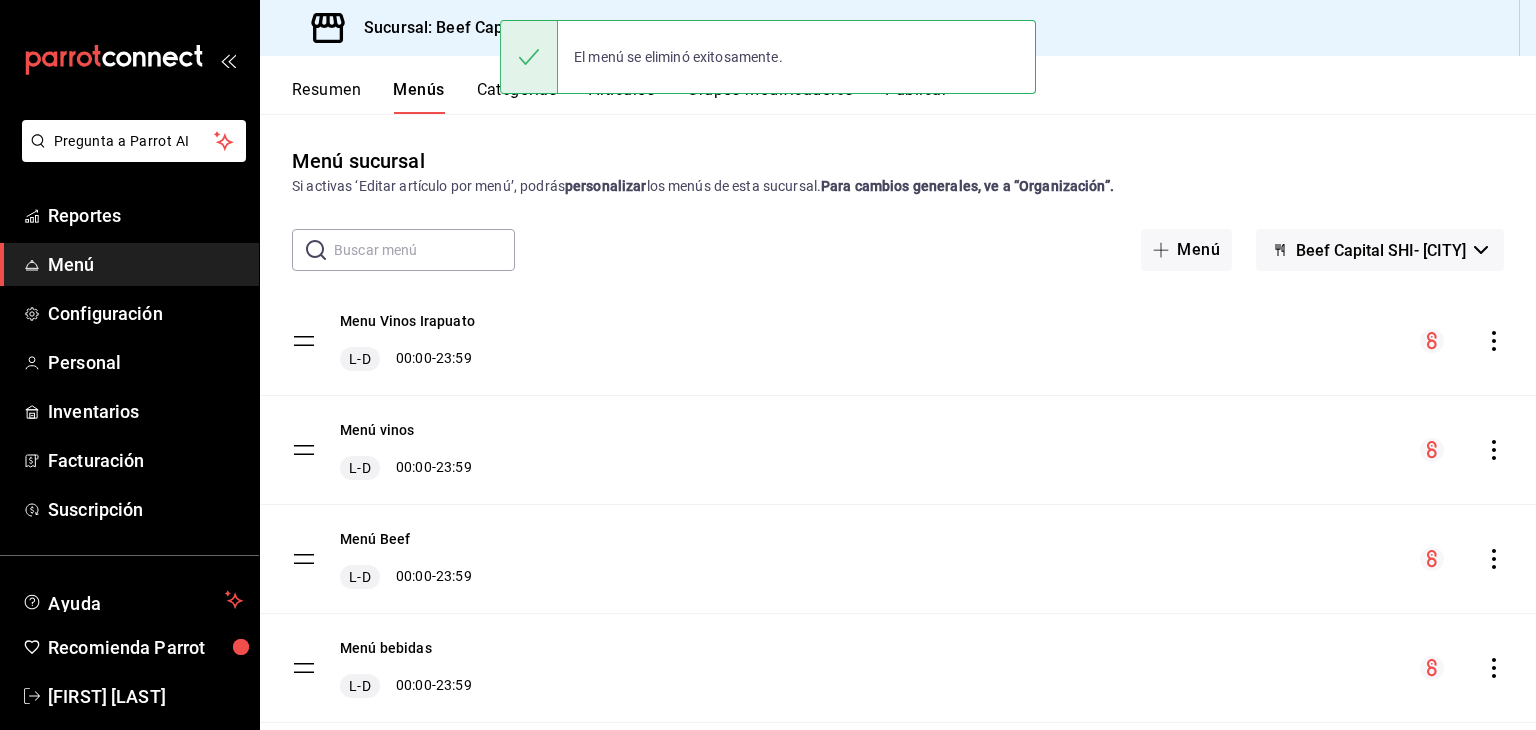 scroll, scrollTop: 49, scrollLeft: 0, axis: vertical 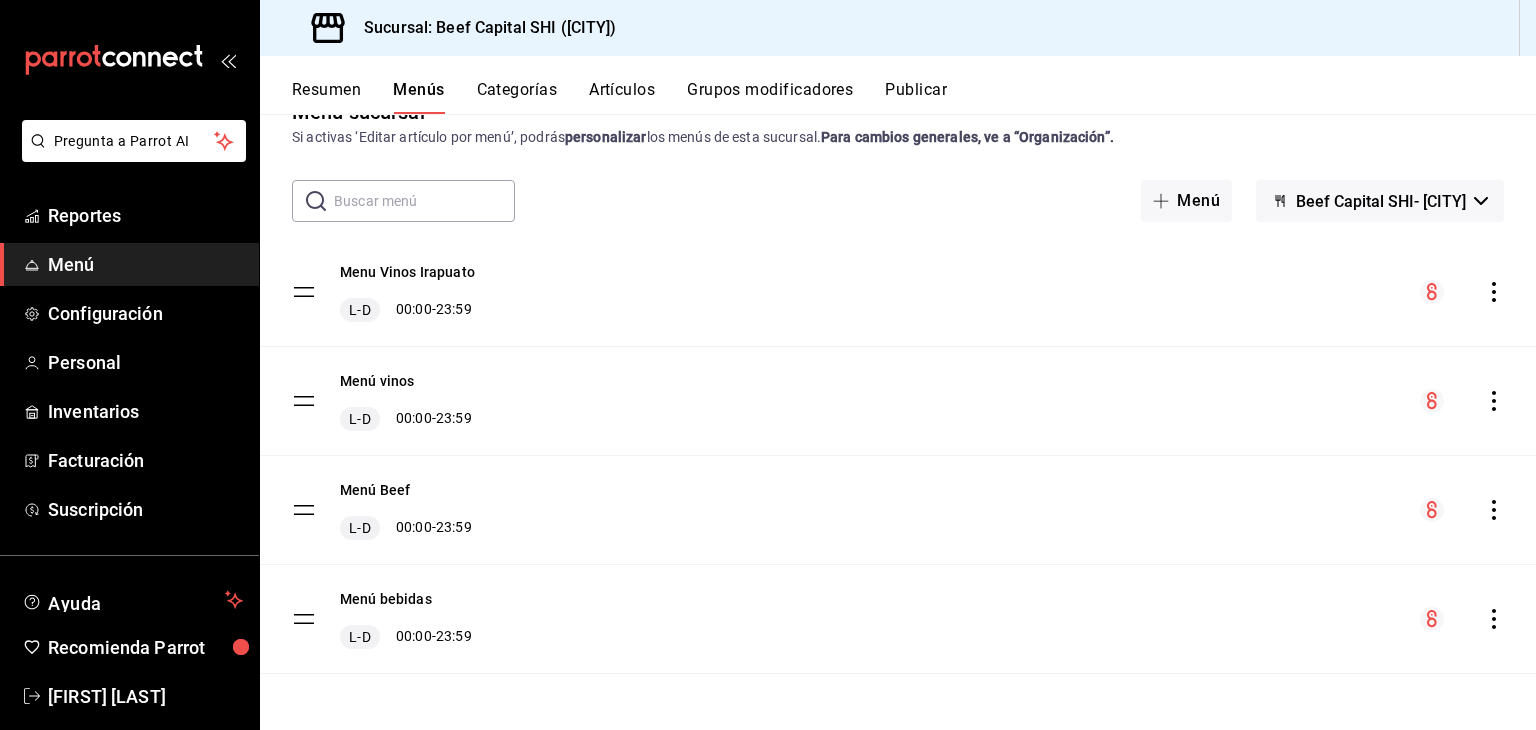 click on "Categorías" at bounding box center (517, 97) 